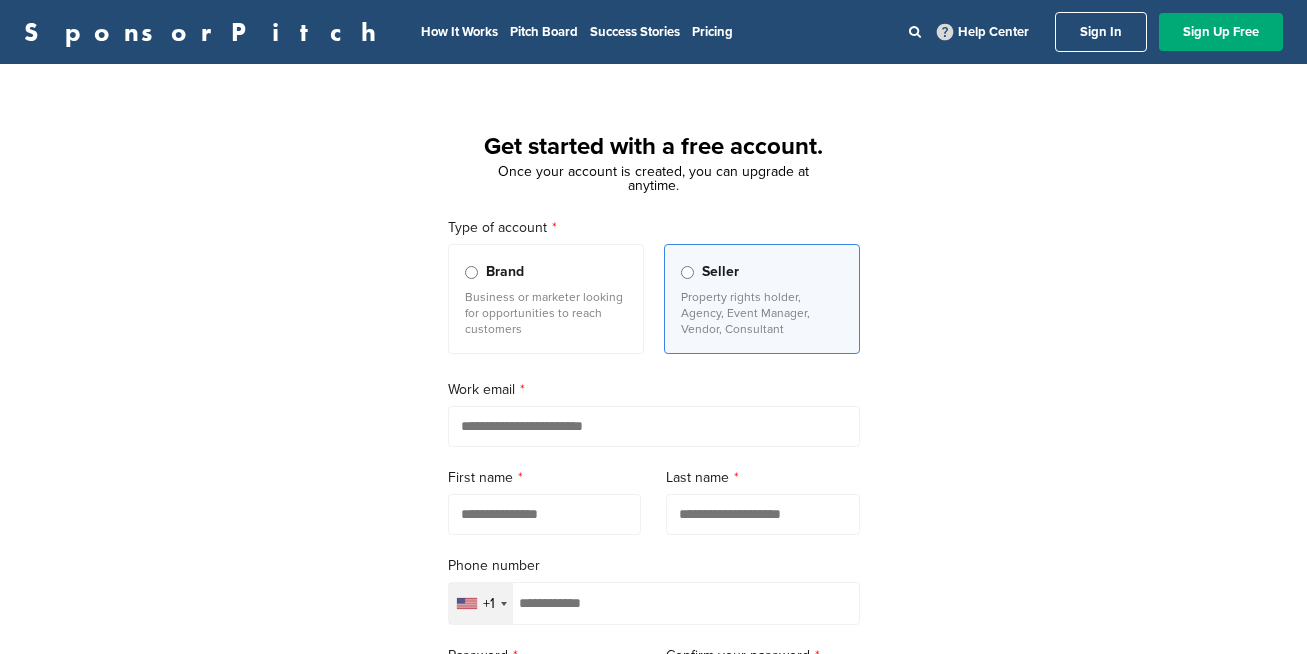 scroll, scrollTop: 0, scrollLeft: 0, axis: both 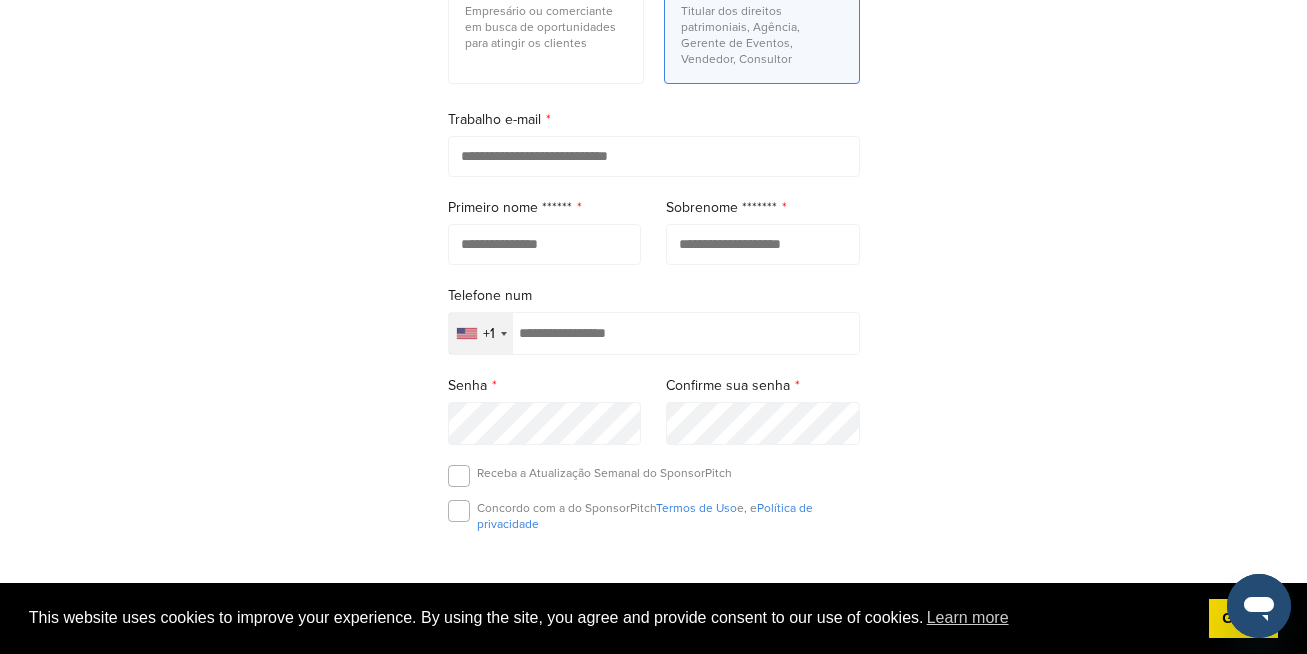 click on "Tipo de conta
Marca
Empresário ou comerciante em busca de oportunidades para atingir os clientes
Vendedor
Titular dos direitos patrimoniais, Agência, Gerente de Eventos, Vendedor, Consultor
Trabalho e-mail
Primeiro nome
Sobrenome
Telefone num
+1 Afeganistão +93 Albânia +355 Argélia +213 Samoa Americana +1 Andorra +376 A Angola +244 Anguila +1 Antígua e Barbuda +1 A Argentina +54 Armênia +374 Aruba +297 Ilha Ascensão +247 Austrália +61 Áustria +43 Azerbaijão +994 Bahamas +1 Bahrein +973 Bangladesh +880 Barbados +1 Bielorrússia +375 Bélgica +32 Belize +501 Benim +229 Bermudas +1 Butão +975 Bolivia +591 Bósnia E Herzegovina +387 Botsuana +267 O Brasil +55 Território Britânico do Oceano Índico +246 Ilhas Virgens Britânicas +1 Brunei +673 Bulgária +359 Burkina Faso +226 Burundi +257 Camboja +855 Camarões +237 Canadá +1 Cabo Verde +238 Caribe Holanda +599 Ilhas Caimão +1 República Centro-Africana +236 Chade +235 Chile" at bounding box center [654, 303] 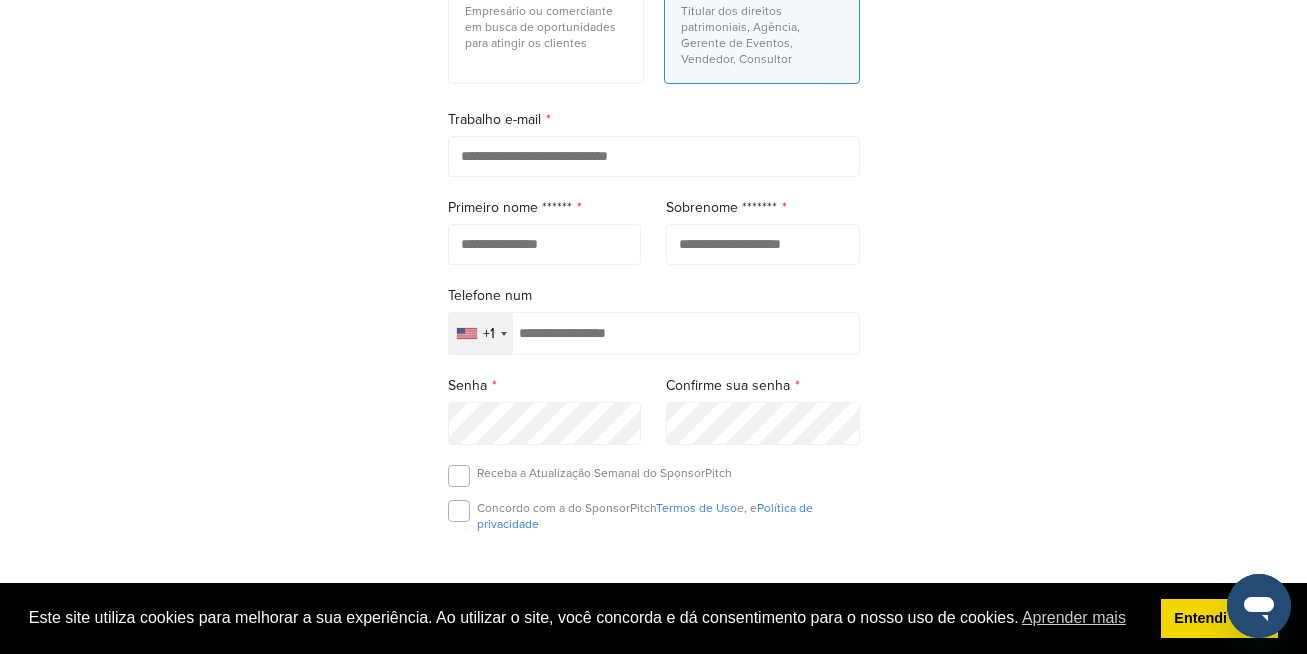 click on "Comece com uma conta gratuita.
Depois que sua conta for criada, você poderá atualizar a qualquer momento.
Tipo de conta
Marca
Empresário ou comerciante em busca de oportunidades para atingir os clientes
Vendedor
Titular dos direitos patrimoniais, Agência, Gerente de Eventos, Vendedor, Consultor
Trabalho e-mail
Primeiro nome
Sobrenome
Telefone num
+1 Afeganistão +93 Albânia +355 Argélia +213 Samoa Americana +1 Andorra +376 A Angola +244 Anguila +1 Antígua e Barbuda +1 A Argentina +54 Armênia +374 Aruba +297 Ilha Ascensão +247 Austrália +61 Áustria +43 Azerbaijão +994 Bahamas +1 Bahrein +973 Bangladesh +880 Barbados +1 Bielorrússia +375 Bélgica +32 Belize +501 Benim +229 Bermudas +1 Butão +975 Bolivia +591 Bósnia E Herzegovina +387 Botsuana +267 O Brasil +55 Território Britânico do Oceano Índico +246 Ilhas Virgens Britânicas +1 Brunei +673 Bulgária +359 Burkina Faso +226 Burundi +257 Camboja" at bounding box center (653, 275) 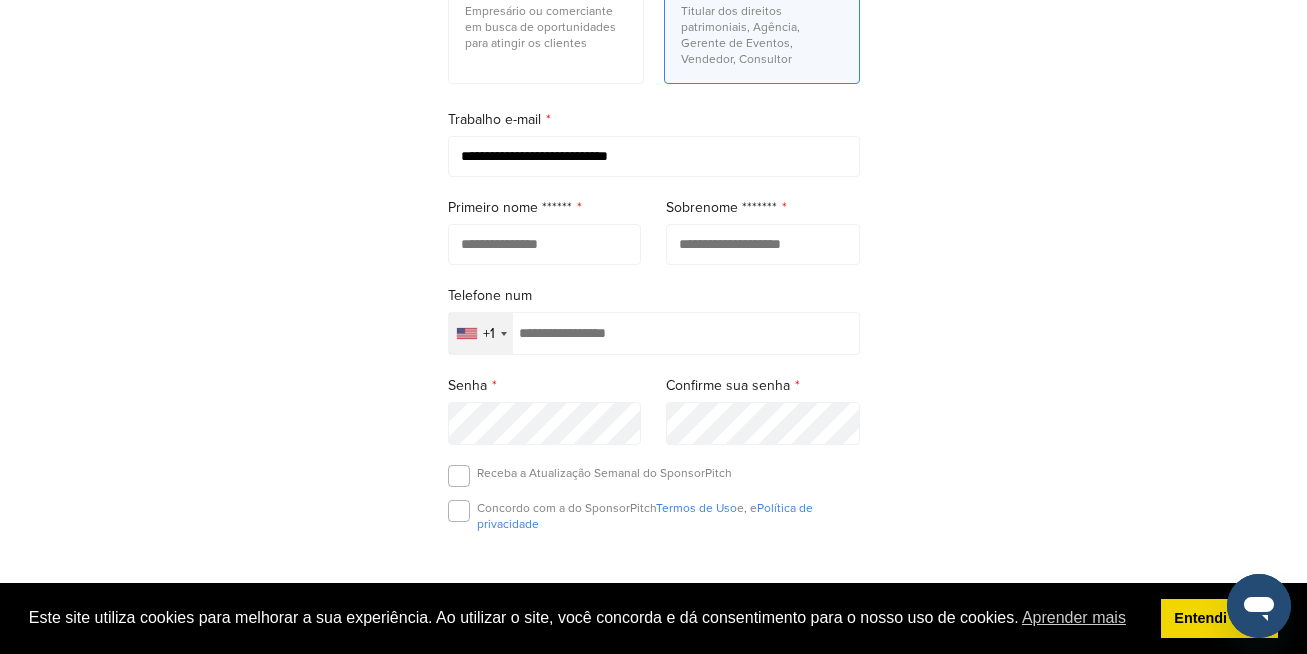 type on "**********" 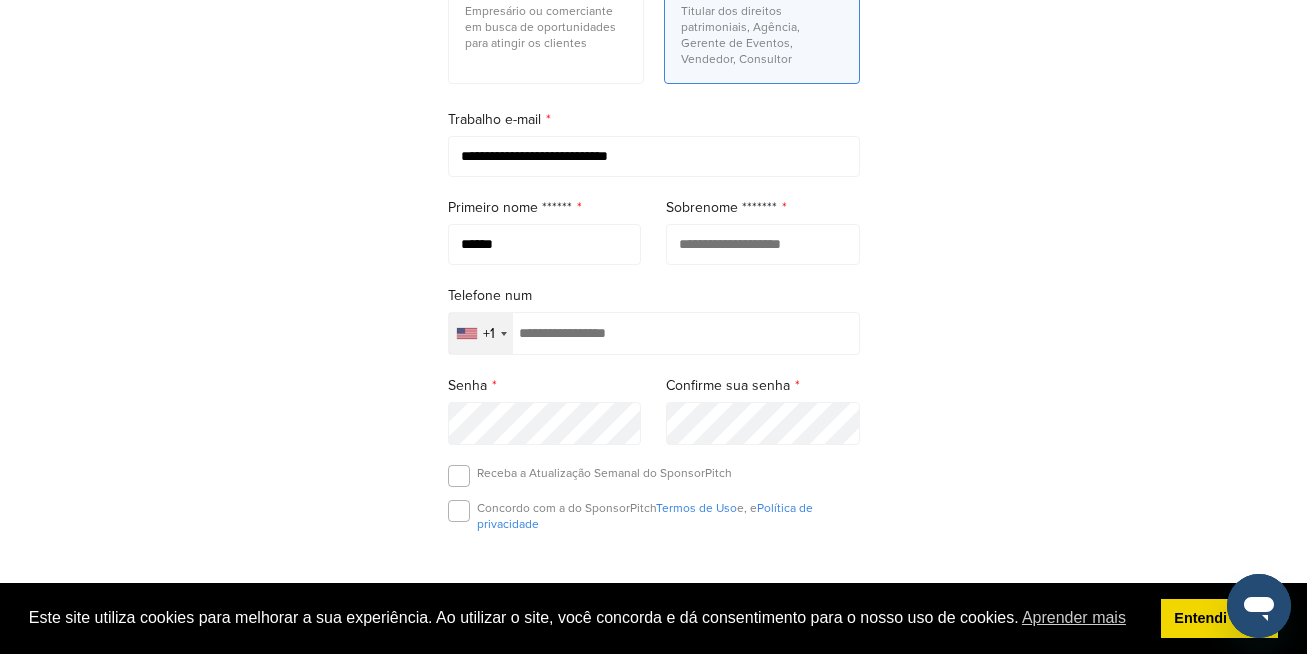 type on "******" 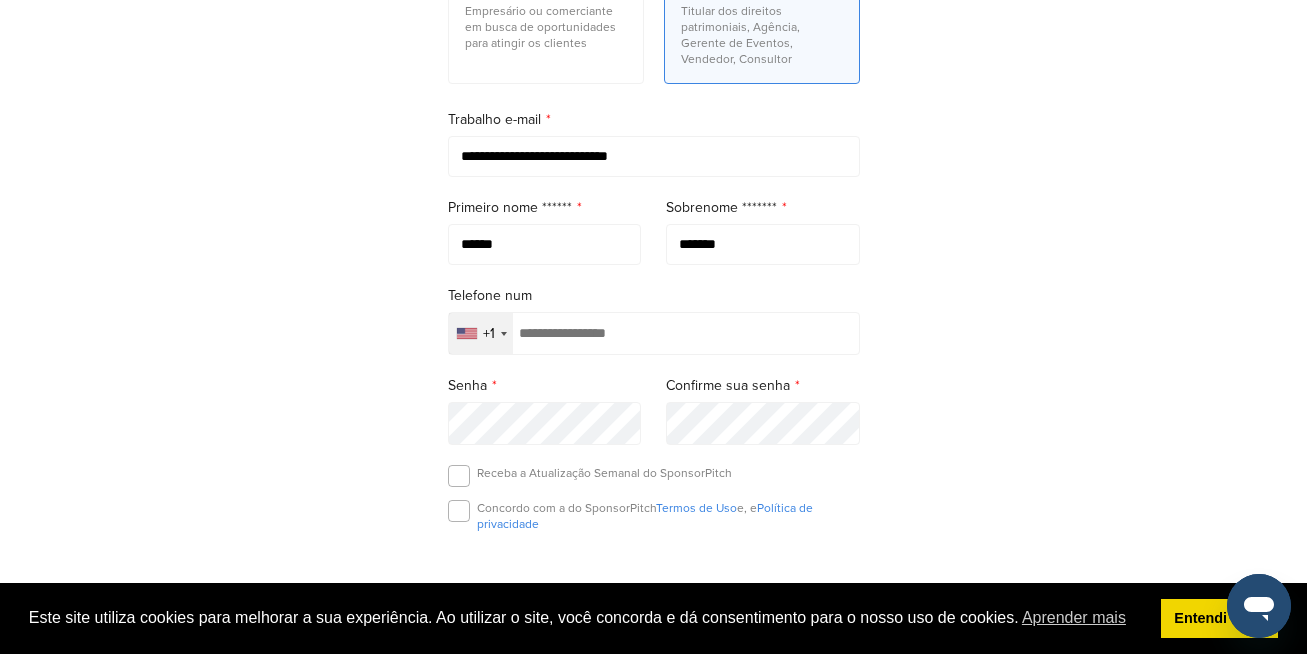 type on "*******" 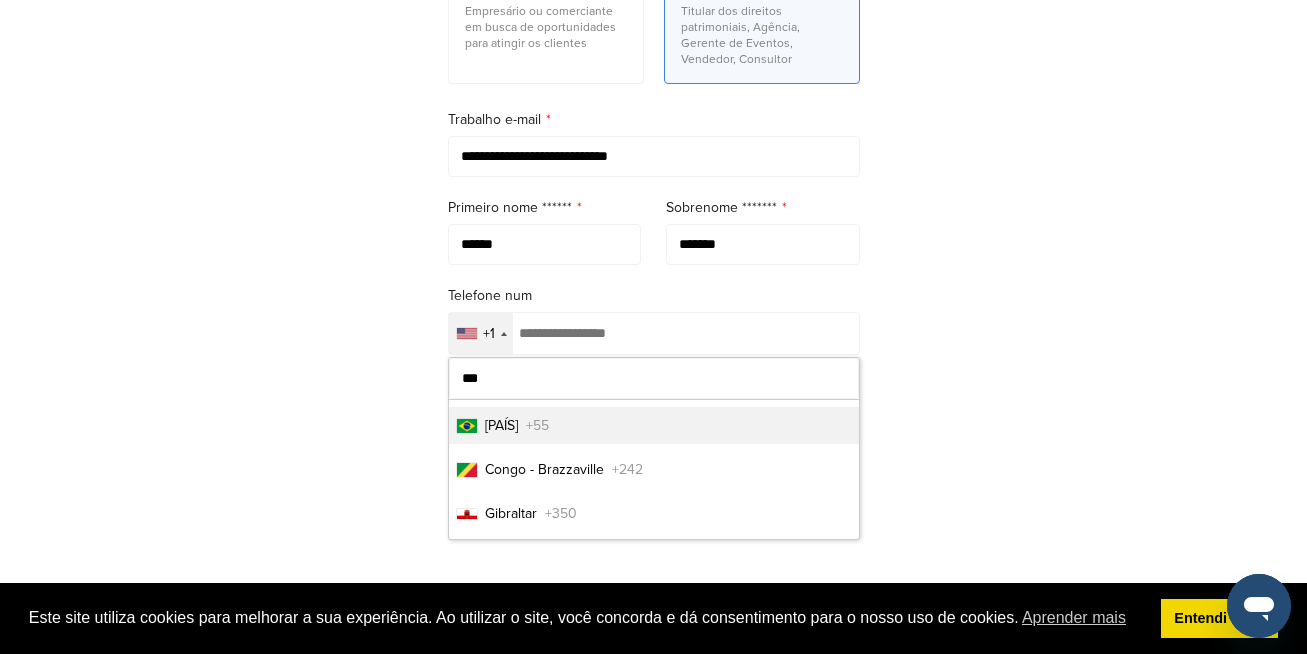type on "***" 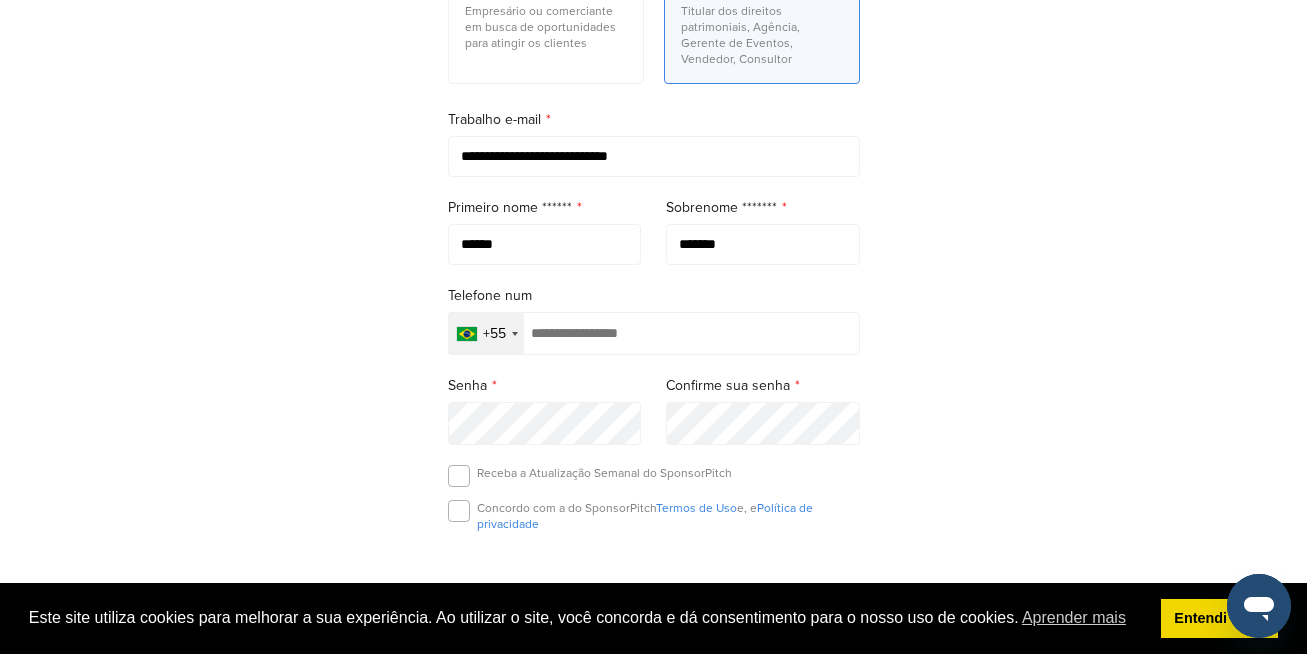 click at bounding box center [654, 333] 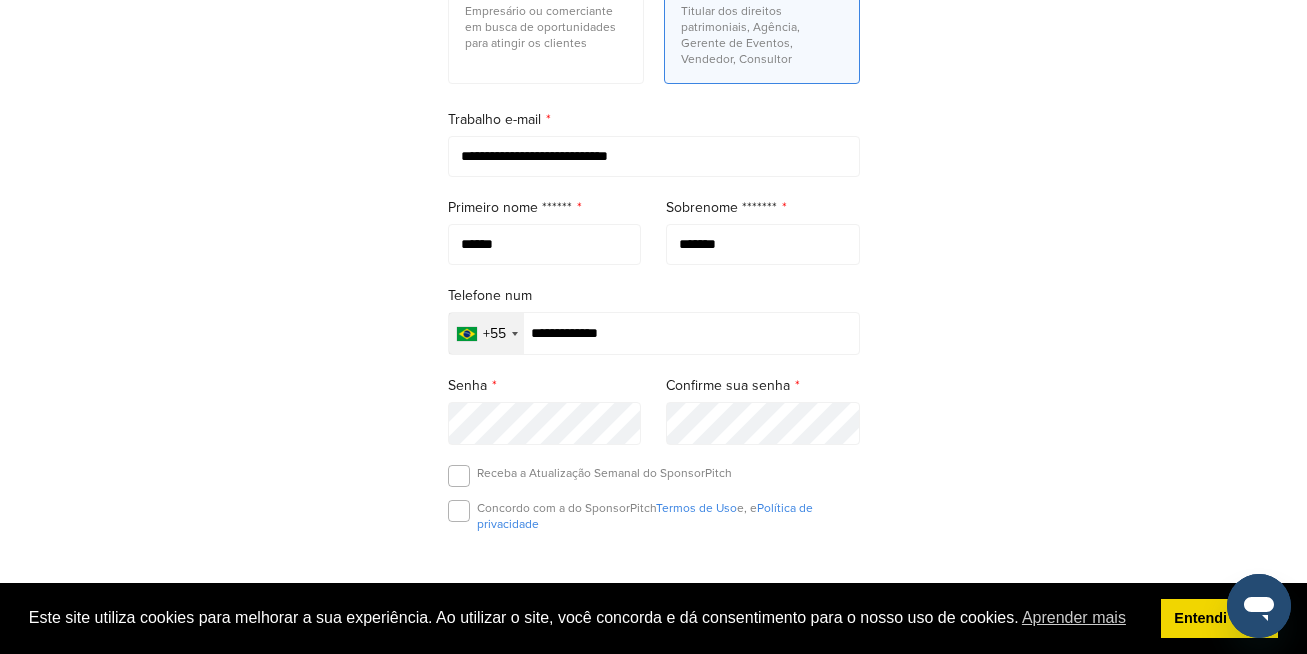type on "**********" 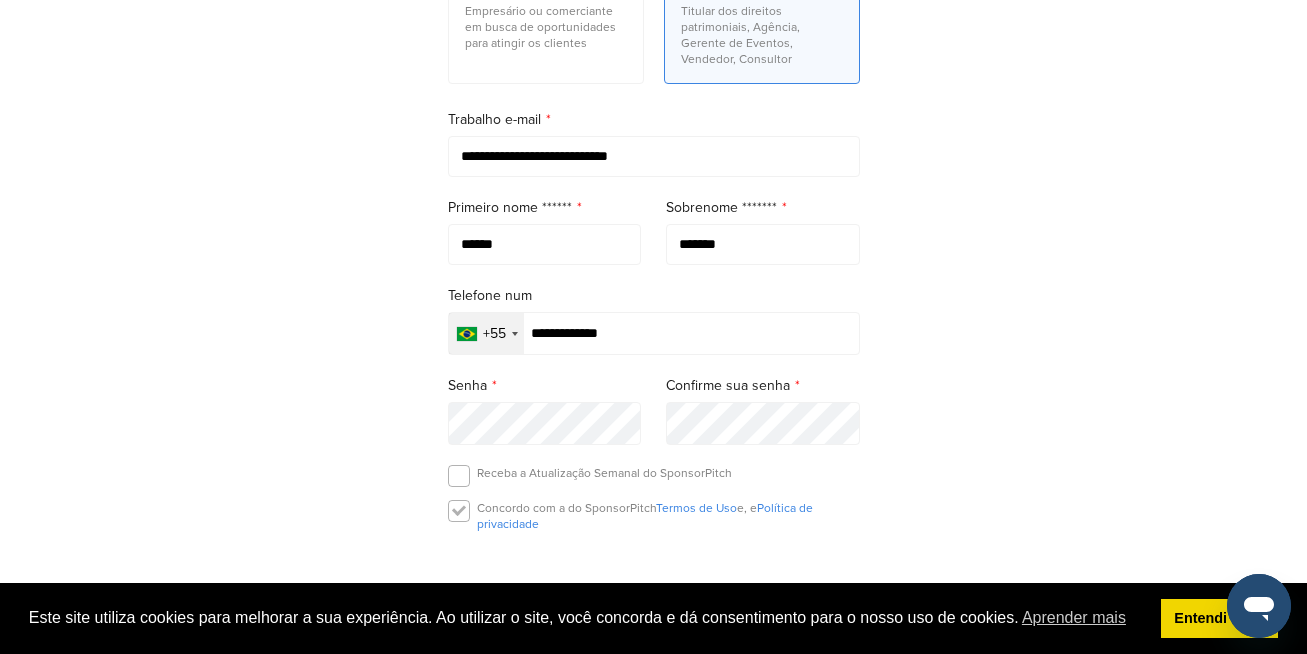 click at bounding box center (459, 511) 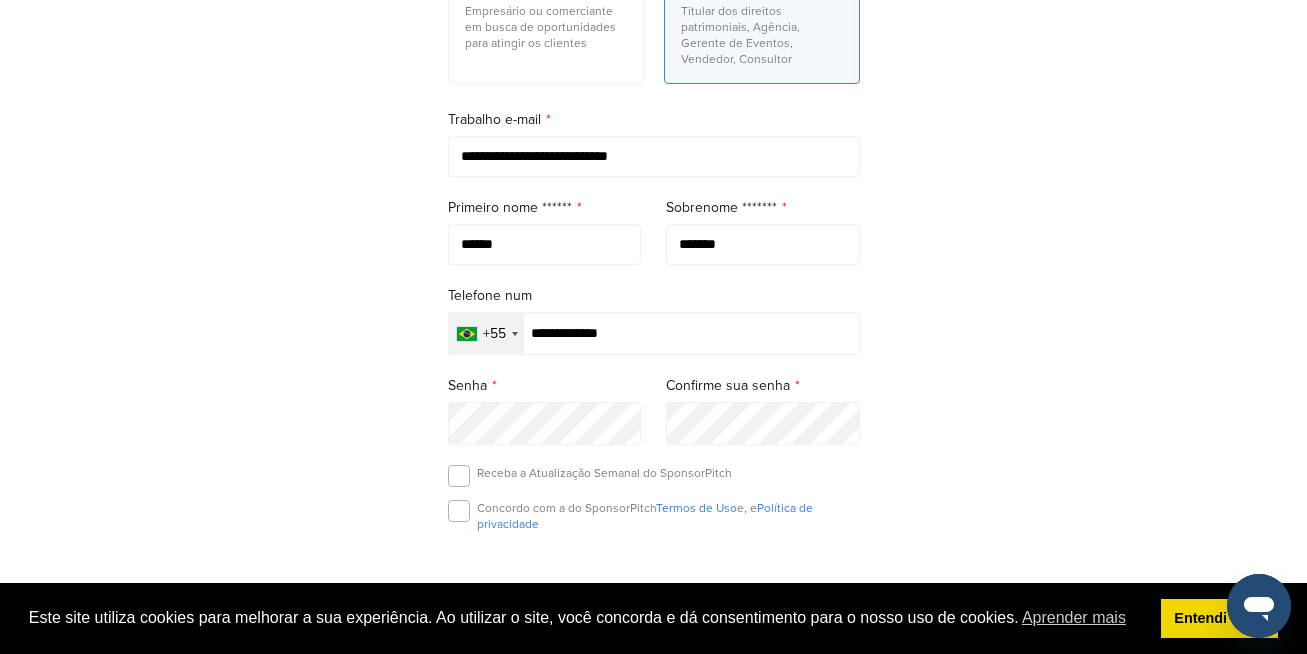 click on "Receba a Atualização Semanal do SponsorPitch" at bounding box center [654, 480] 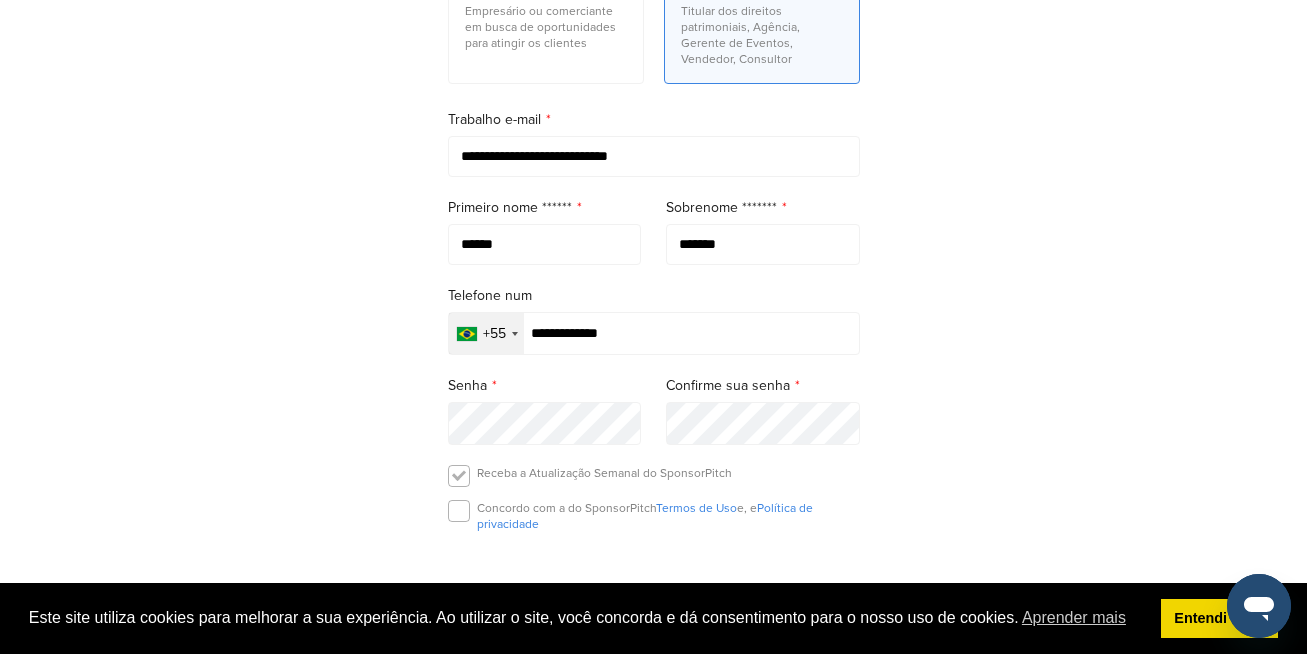 click at bounding box center [459, 476] 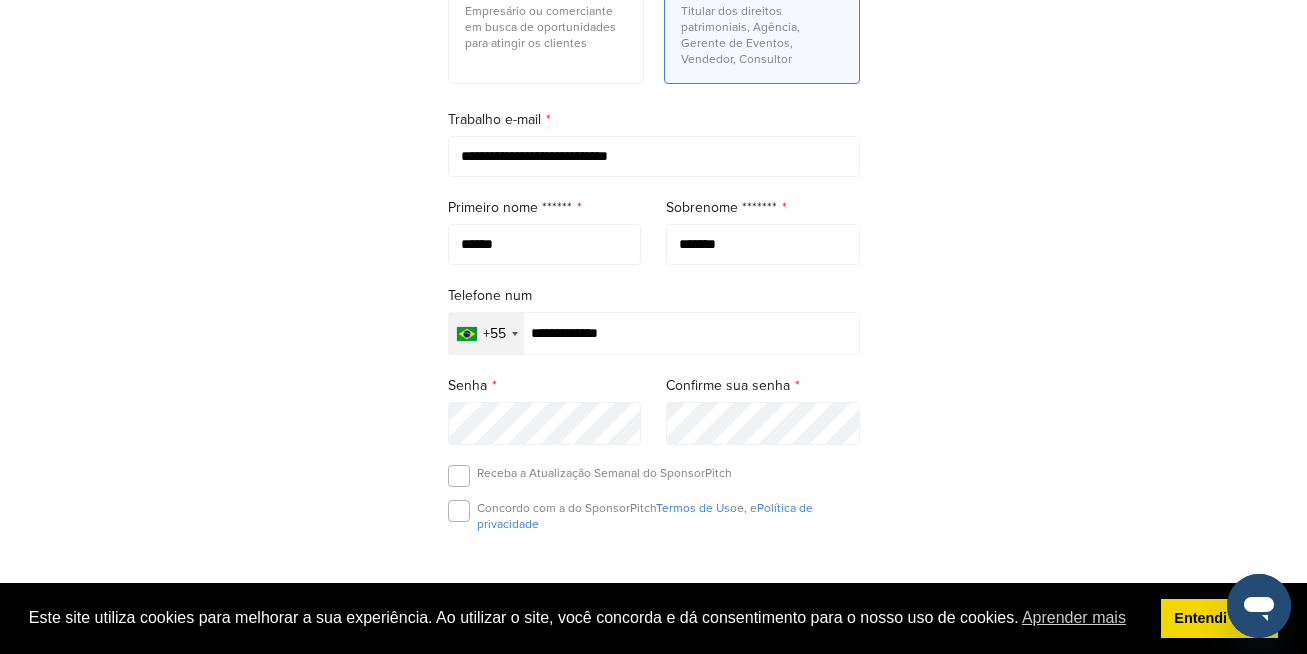 click on "**********" at bounding box center (653, 275) 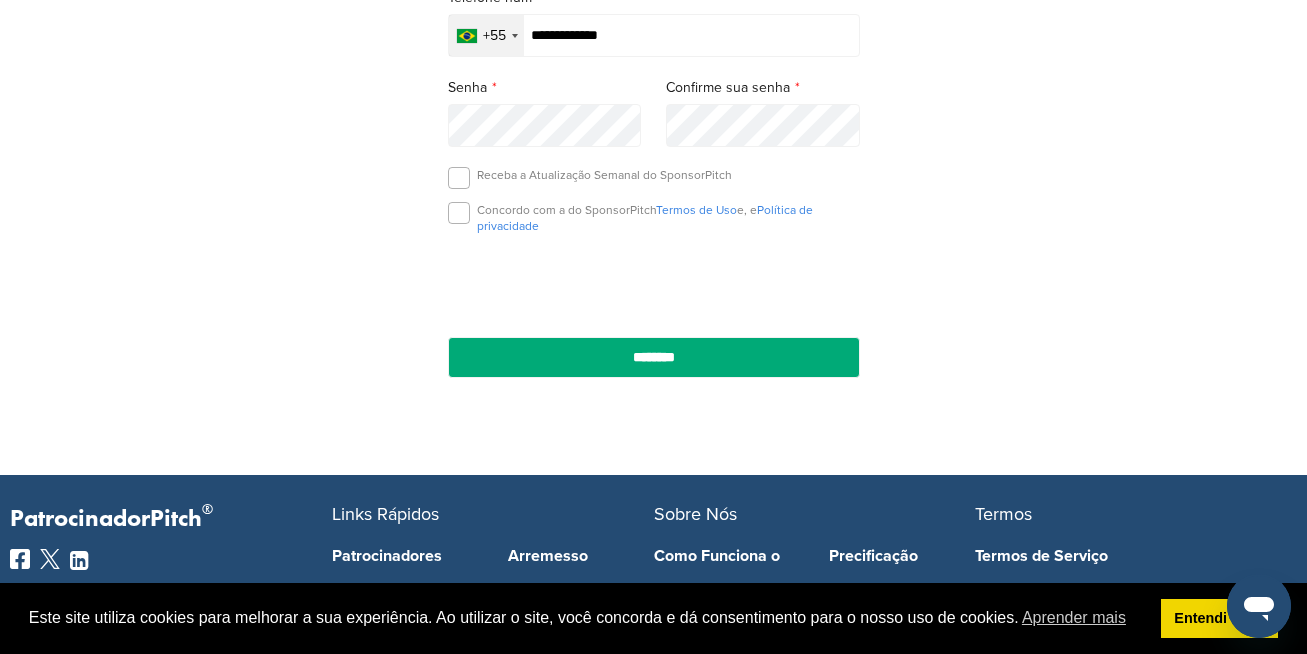 scroll, scrollTop: 579, scrollLeft: 0, axis: vertical 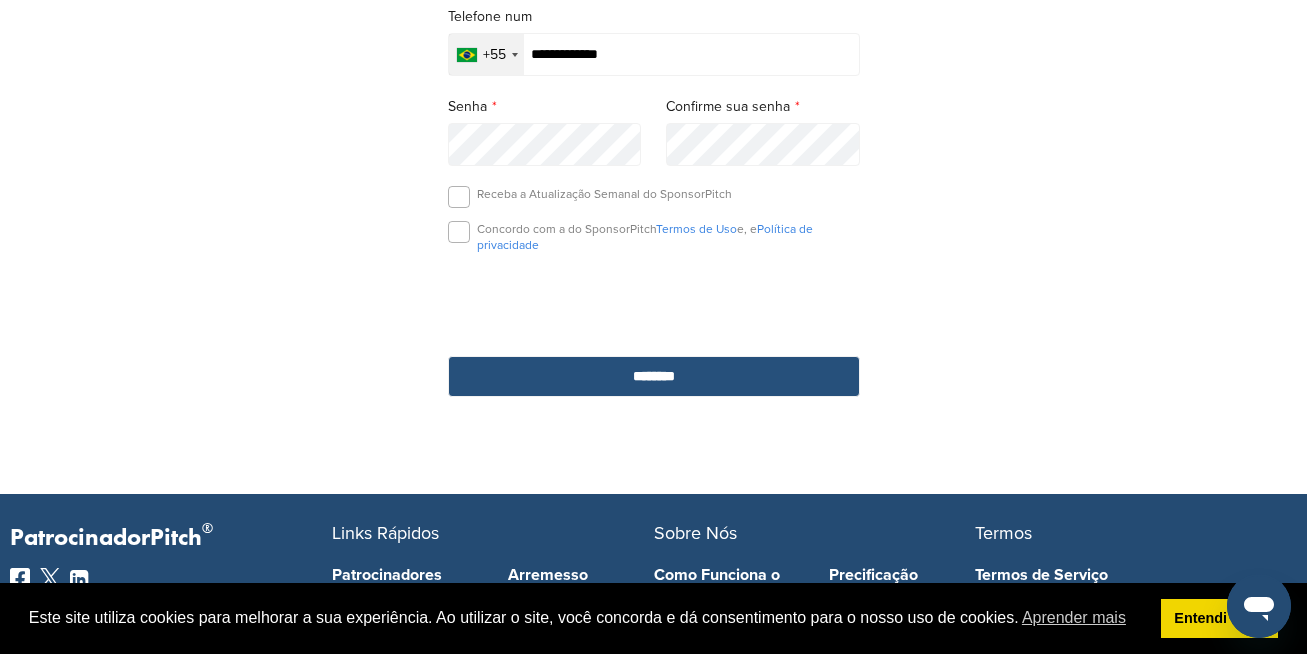 click on "********" at bounding box center (654, 376) 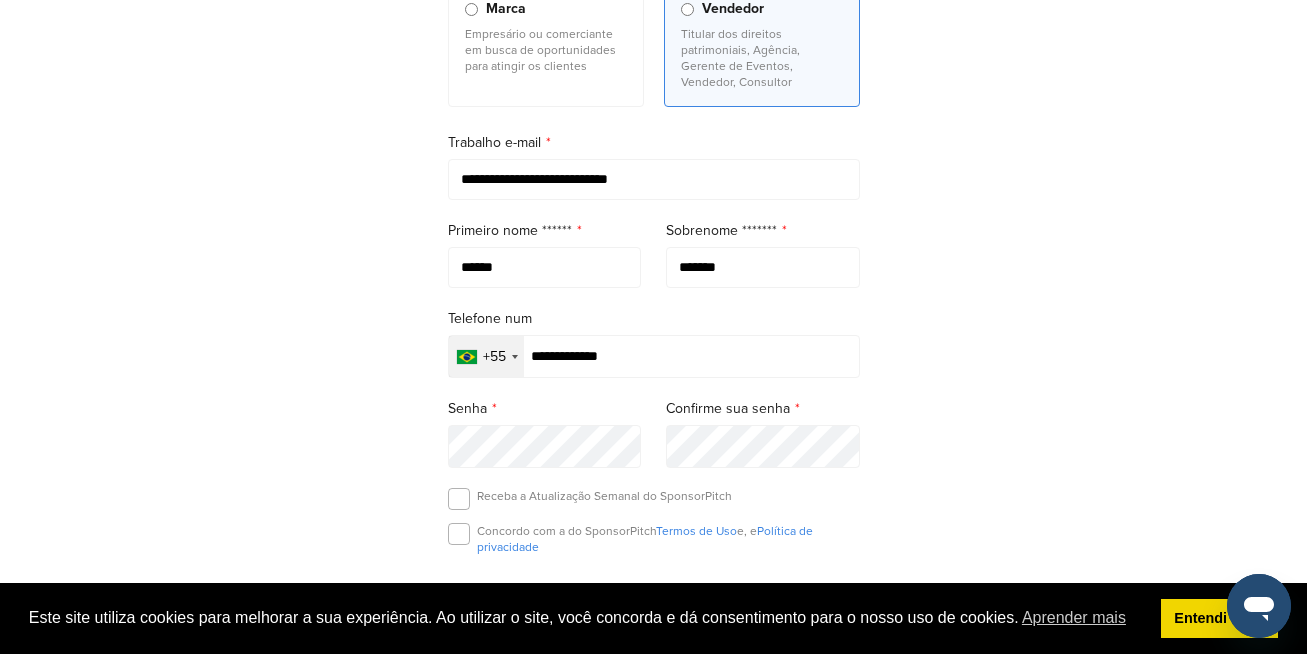 scroll, scrollTop: 300, scrollLeft: 0, axis: vertical 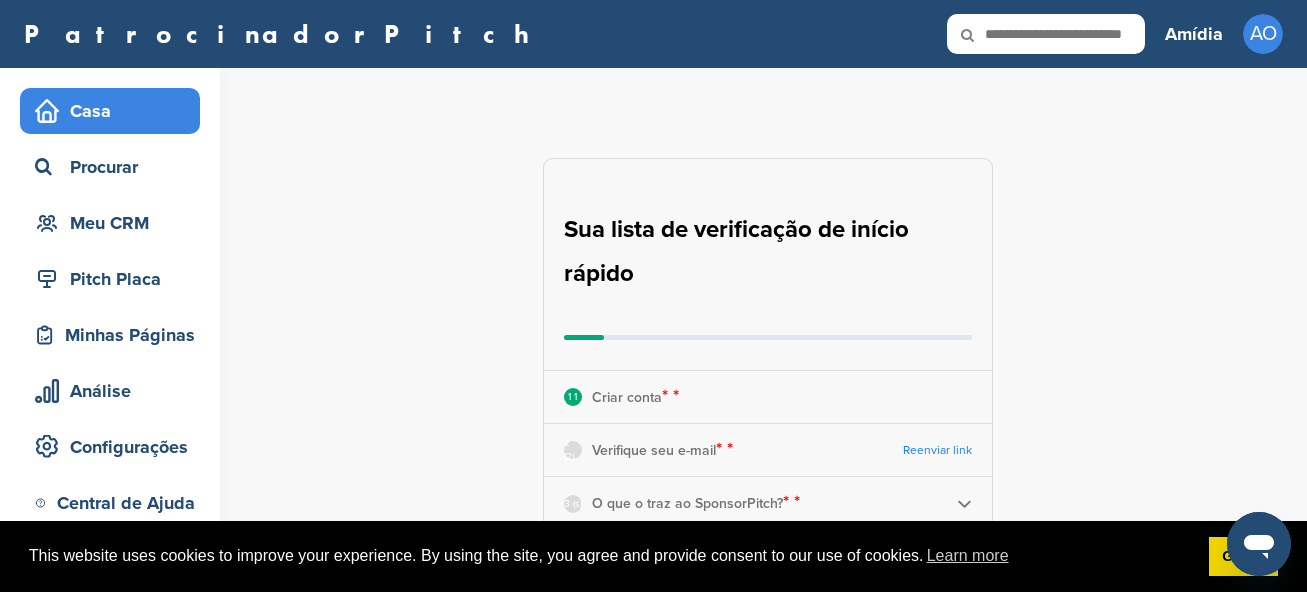 click on "Reenviar link" at bounding box center (937, 450) 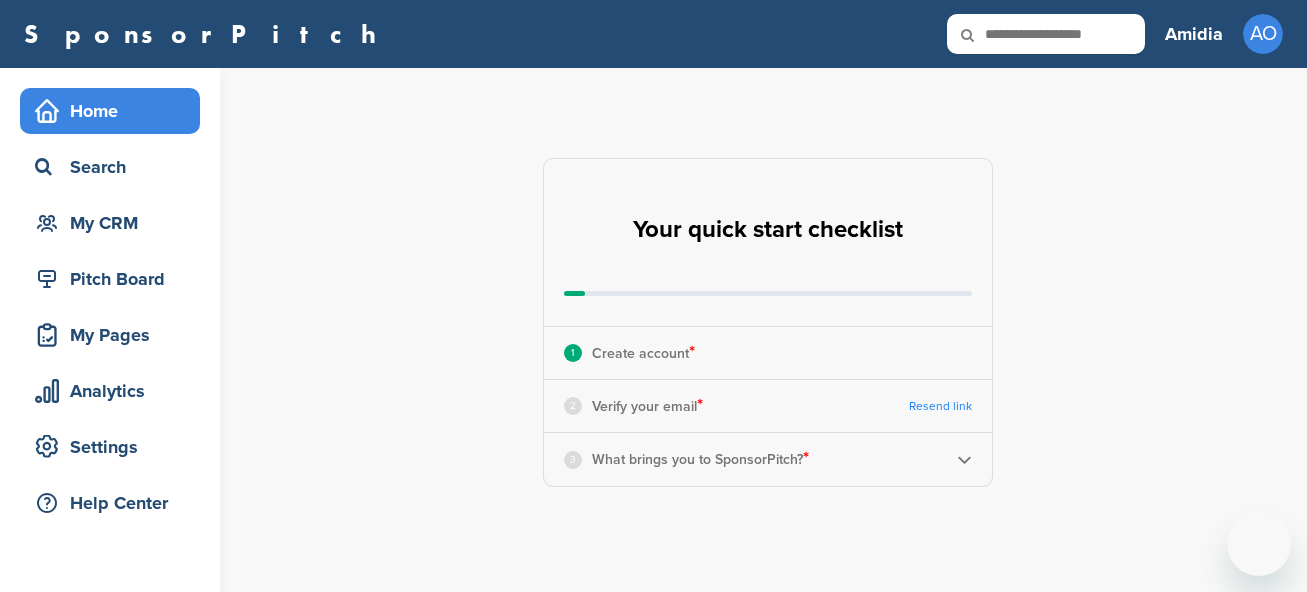 scroll, scrollTop: 0, scrollLeft: 0, axis: both 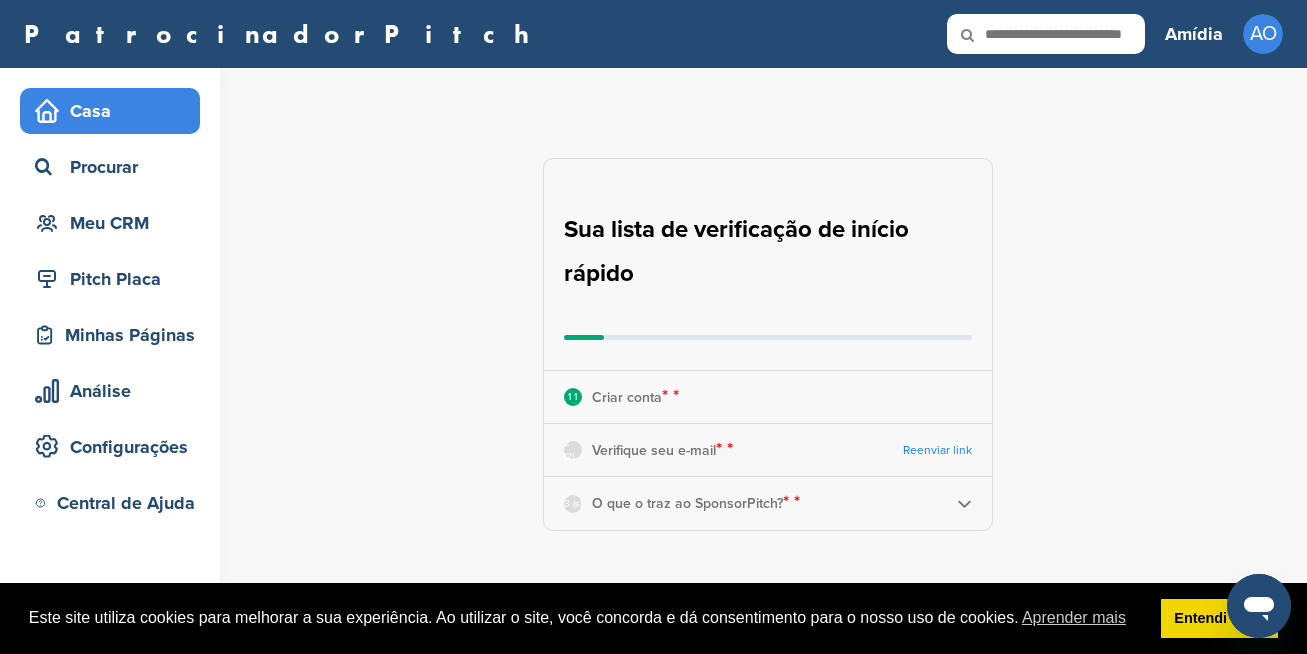 drag, startPoint x: 339, startPoint y: 409, endPoint x: 289, endPoint y: 265, distance: 152.4336 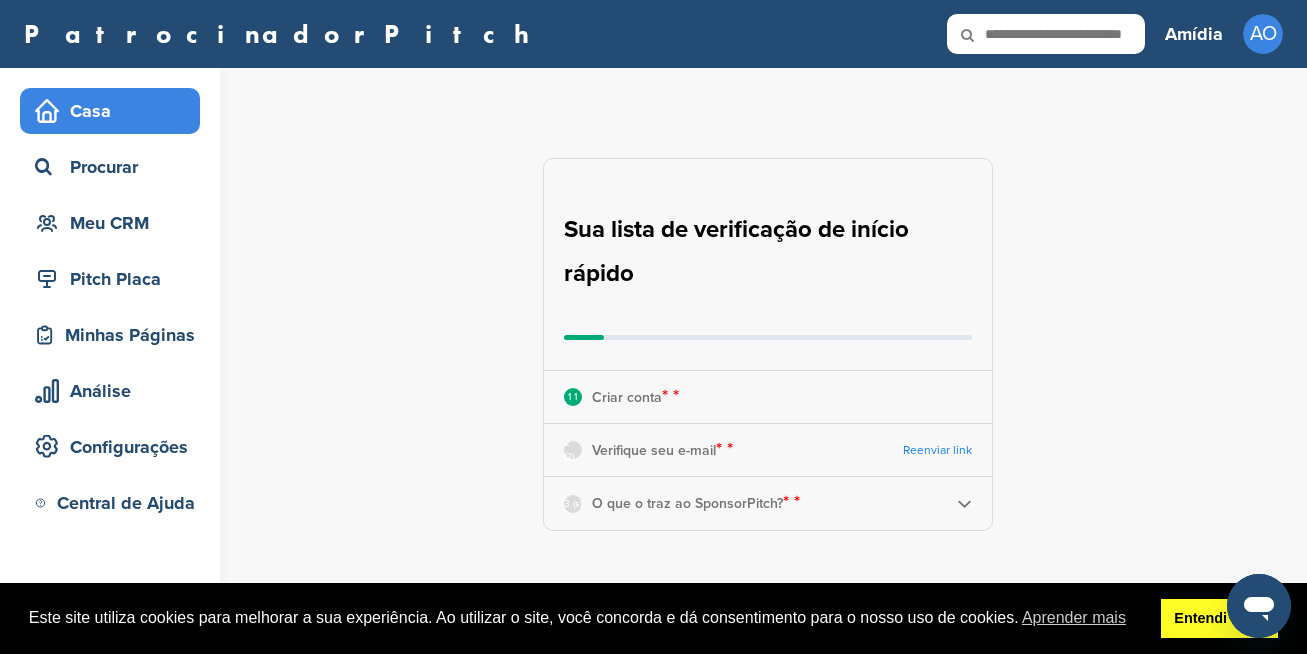 click on "Entendi isso!" at bounding box center [1219, 619] 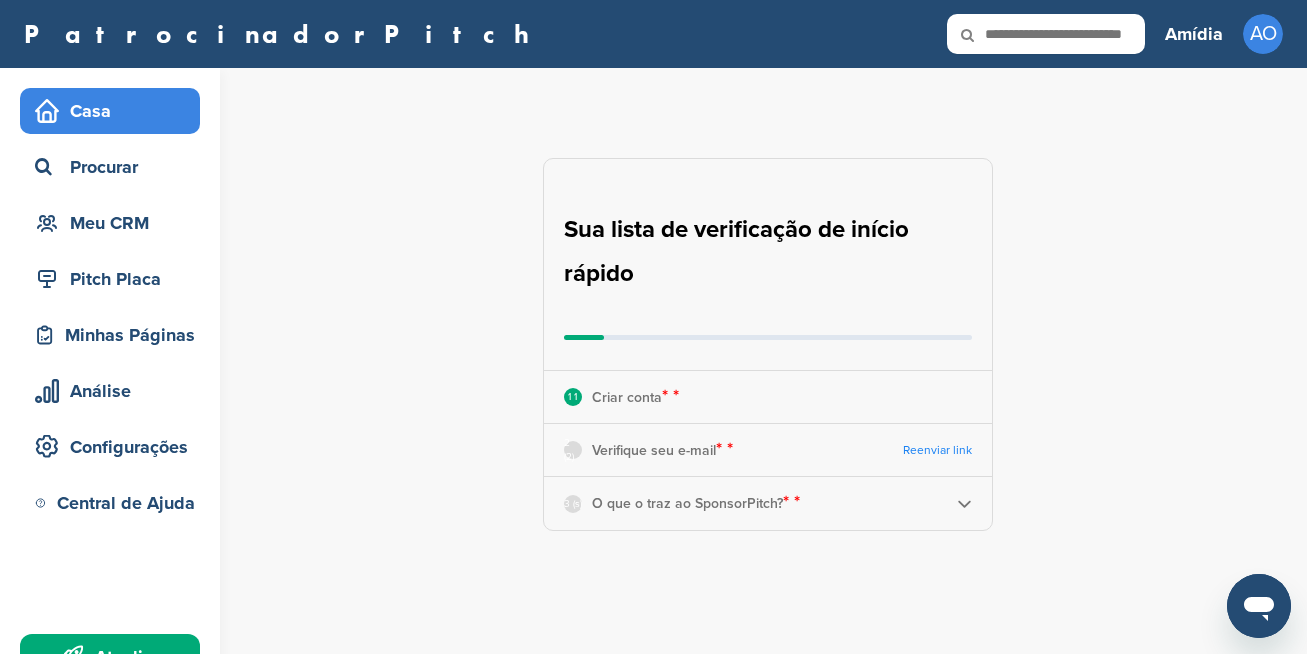click on "**********" at bounding box center [779, 344] 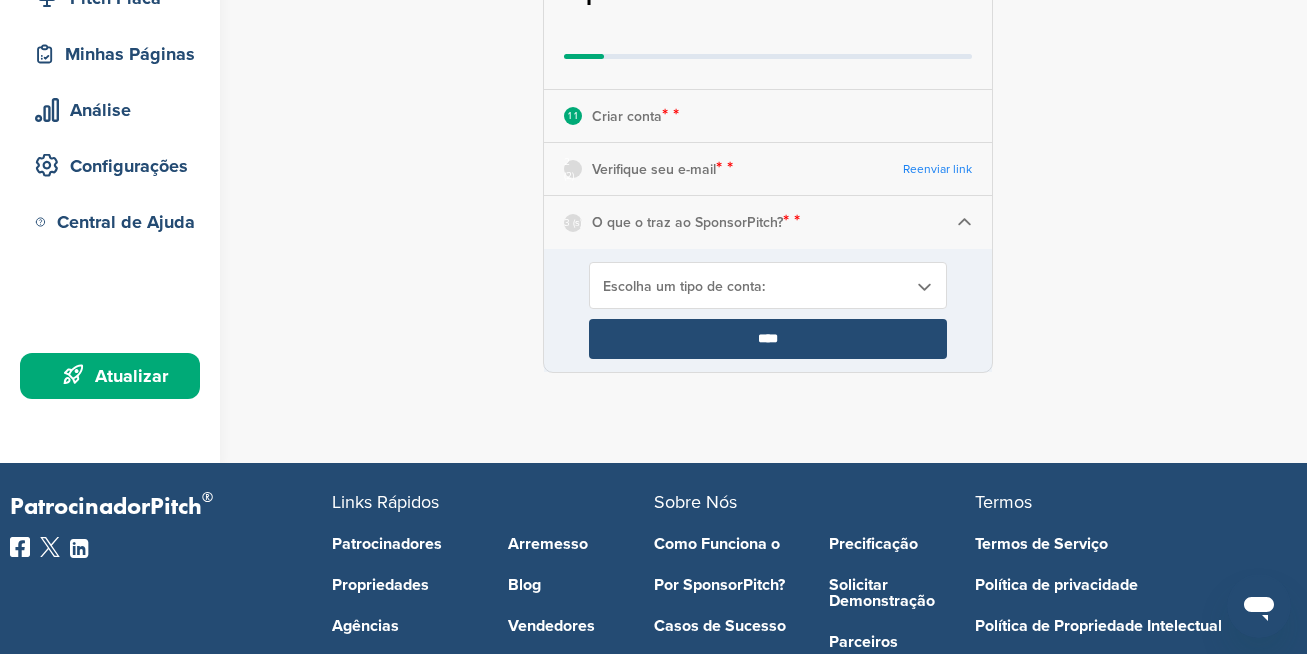 scroll, scrollTop: 300, scrollLeft: 0, axis: vertical 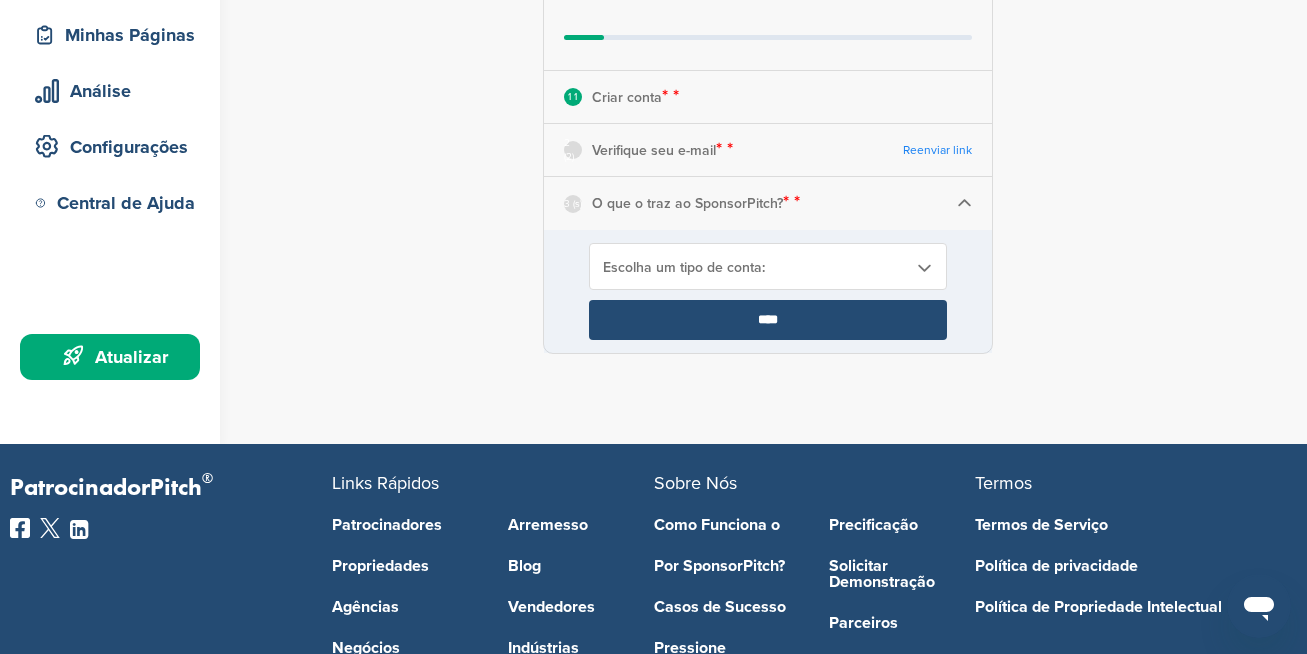 click at bounding box center [924, 267] 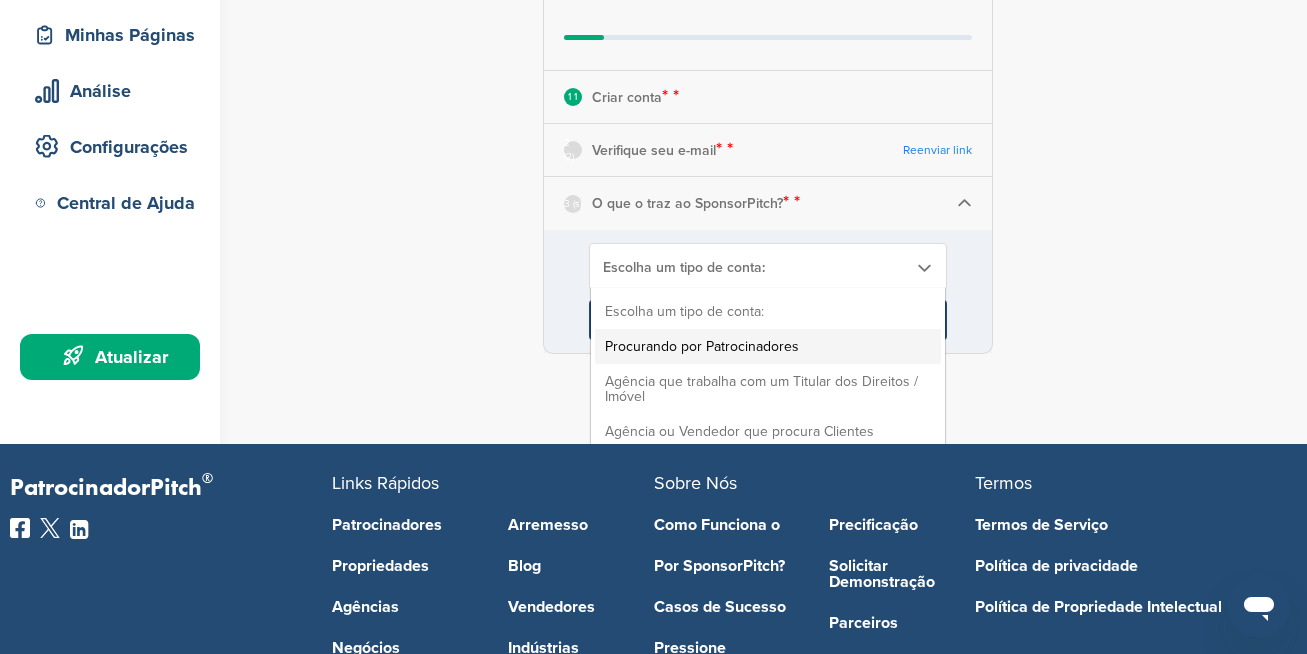 click on "Procurando por Patrocinadores" at bounding box center [768, 346] 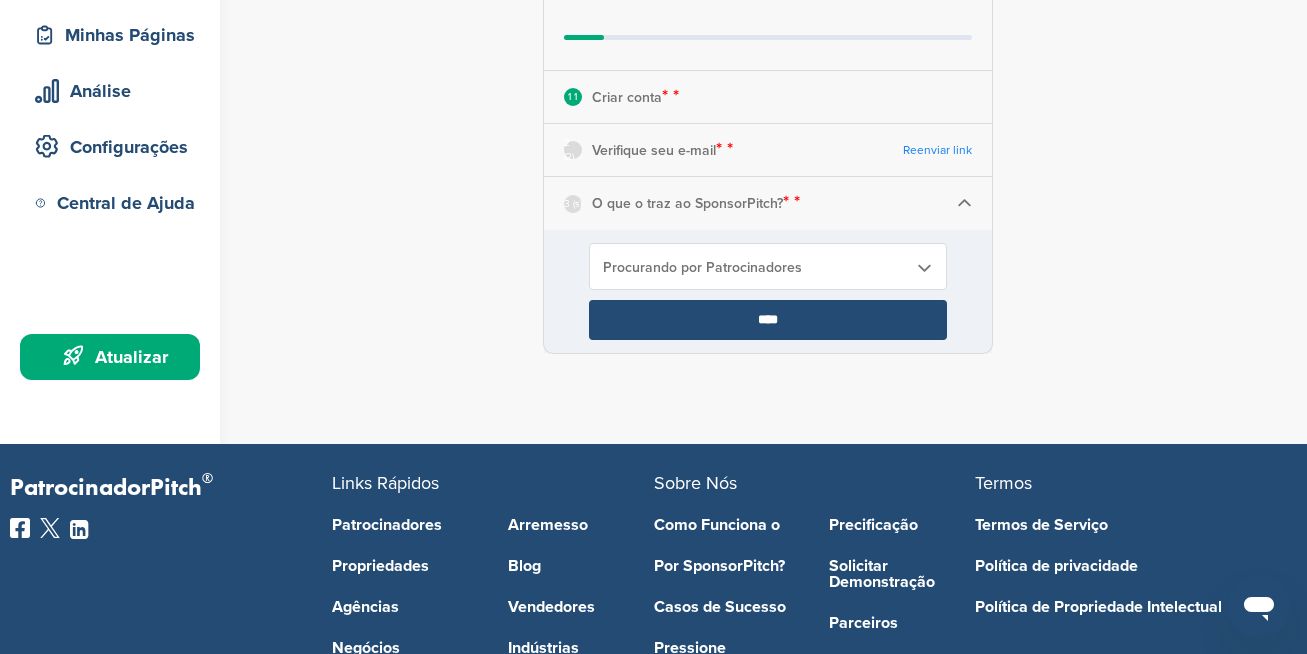 click on "Reenviar link" at bounding box center [937, 150] 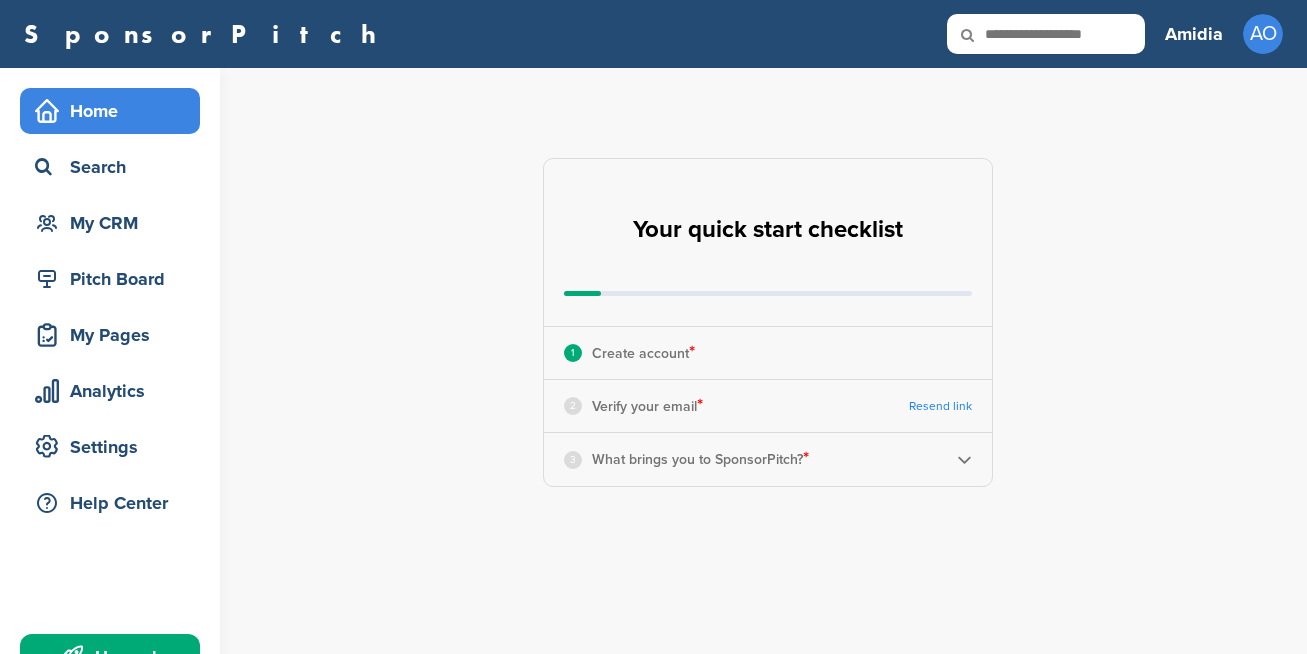 scroll, scrollTop: 0, scrollLeft: 0, axis: both 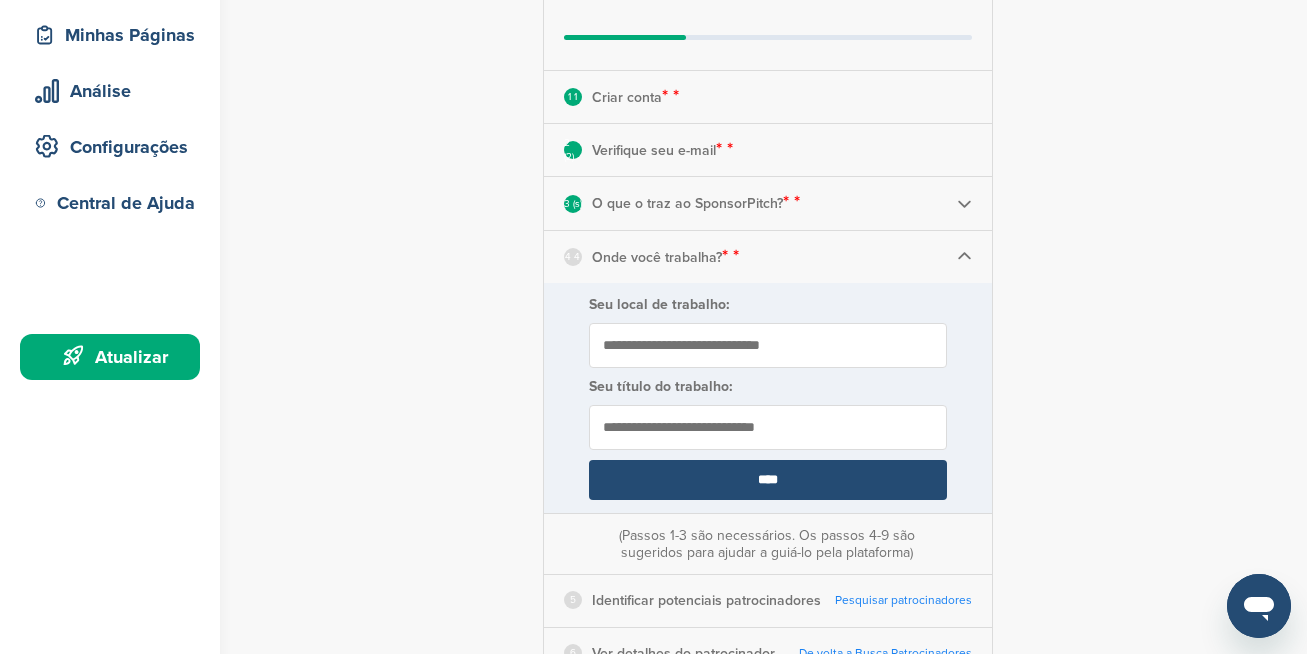 click on "Seu local de trabalho:" at bounding box center (768, 345) 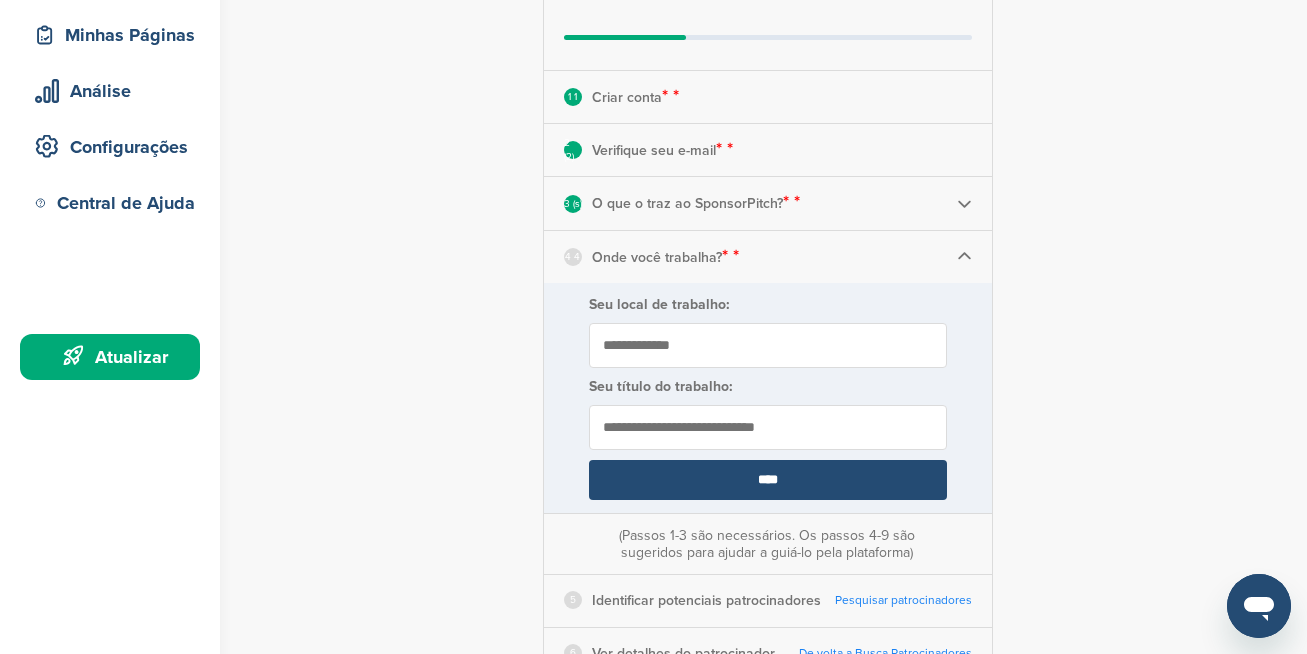 type on "**********" 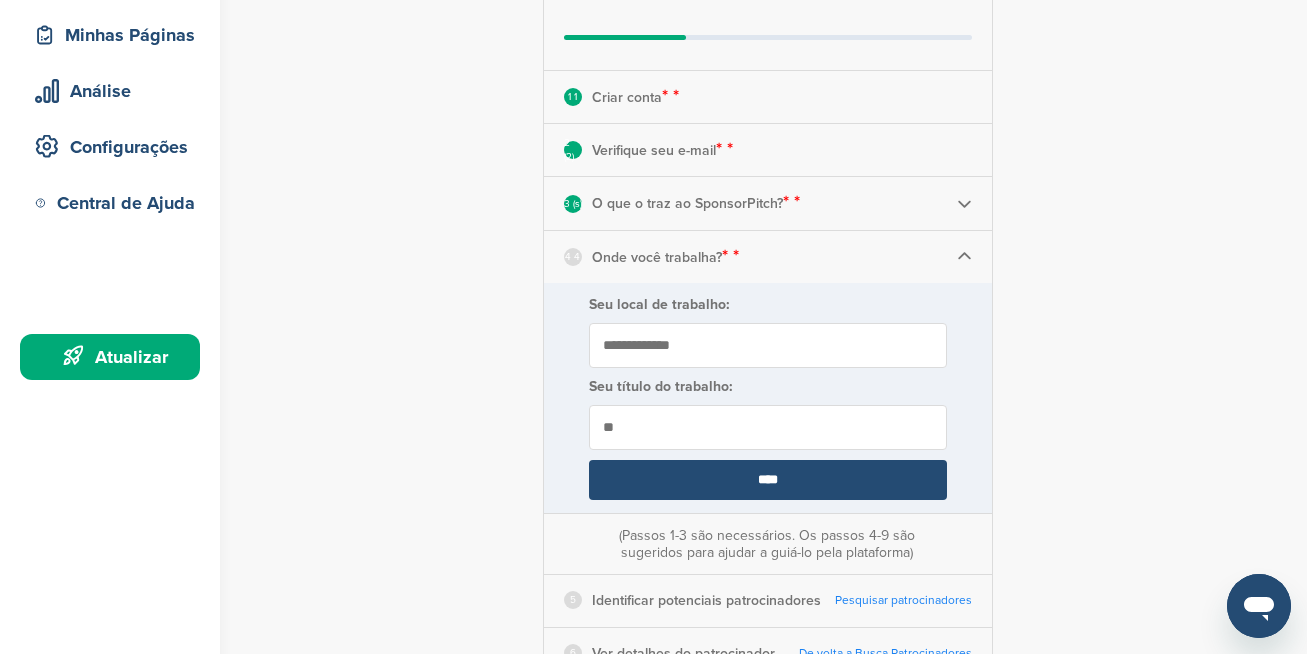 type on "*" 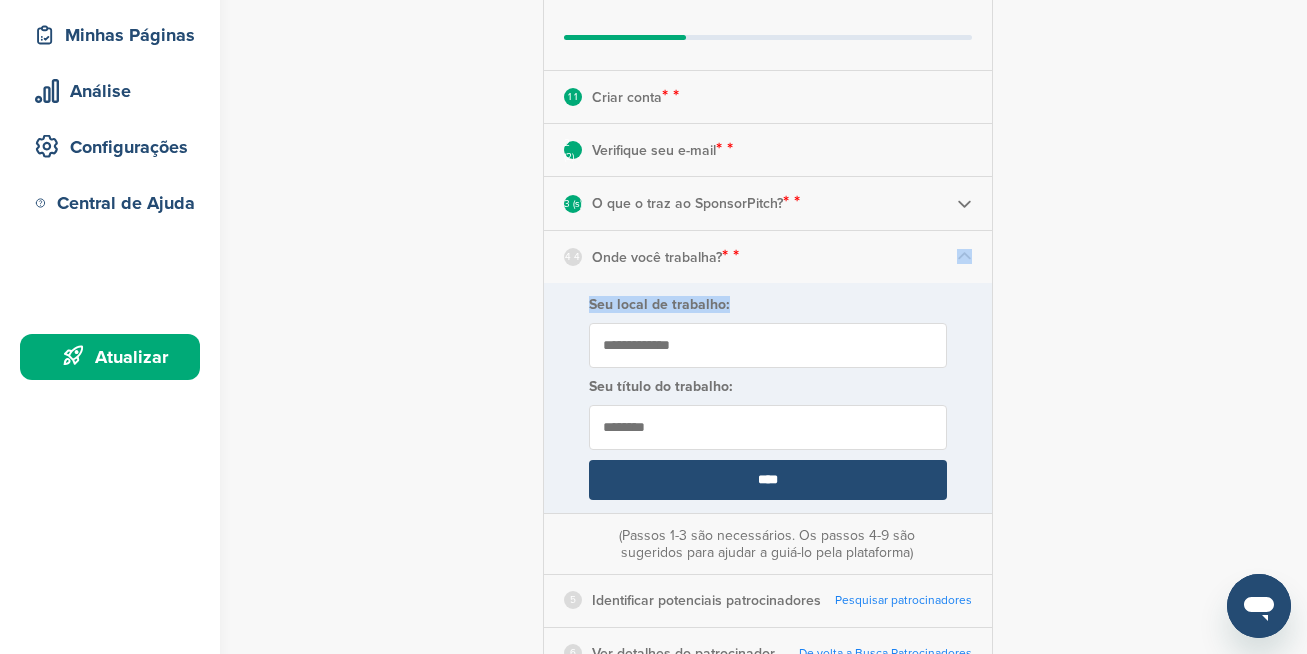 drag, startPoint x: 1093, startPoint y: 296, endPoint x: 1094, endPoint y: 280, distance: 16.03122 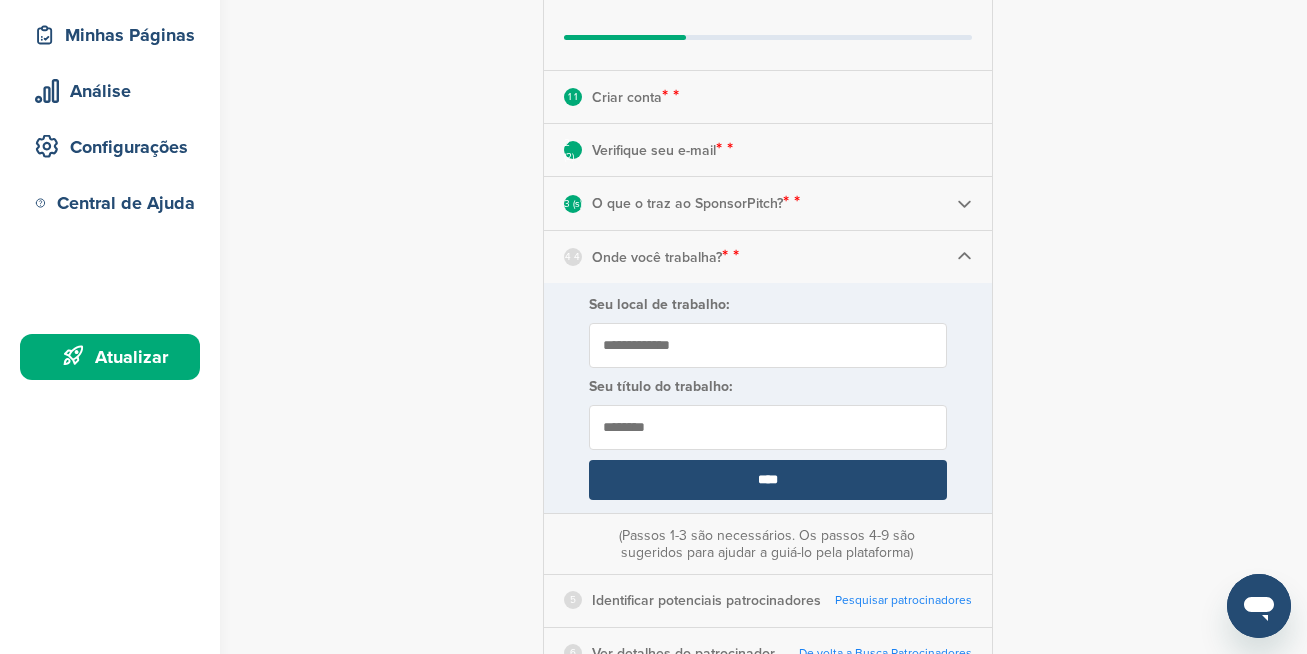 click on "********" at bounding box center (768, 427) 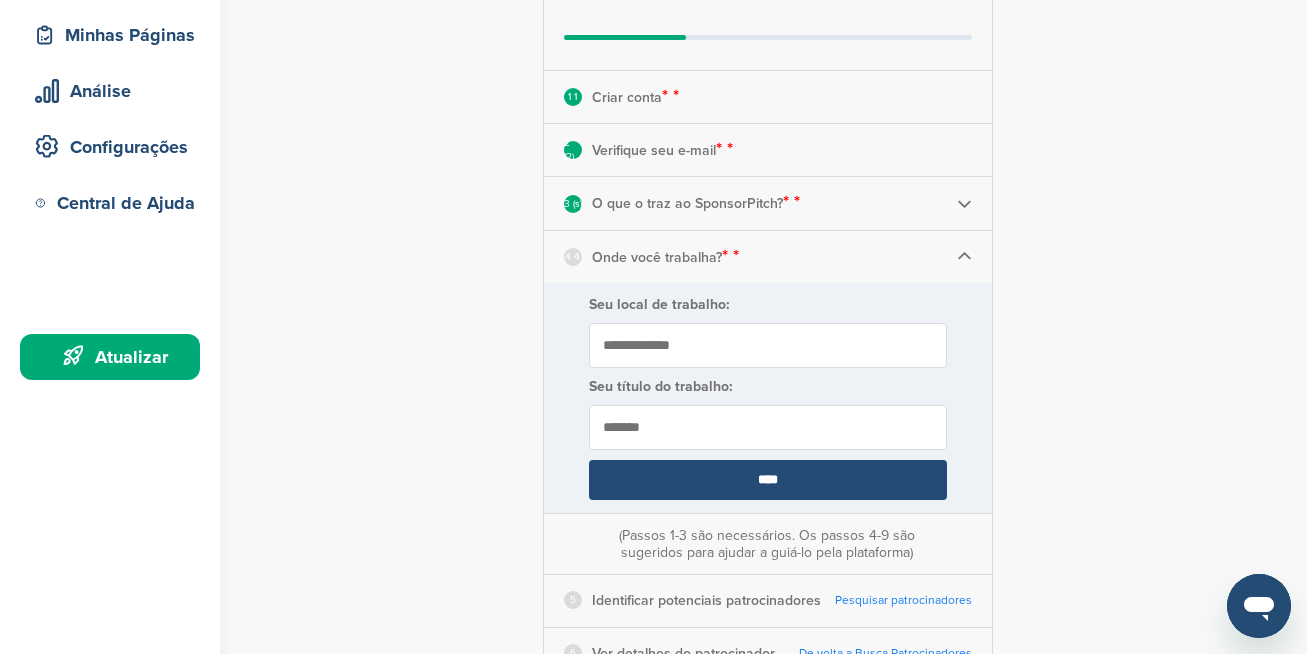 type on "********" 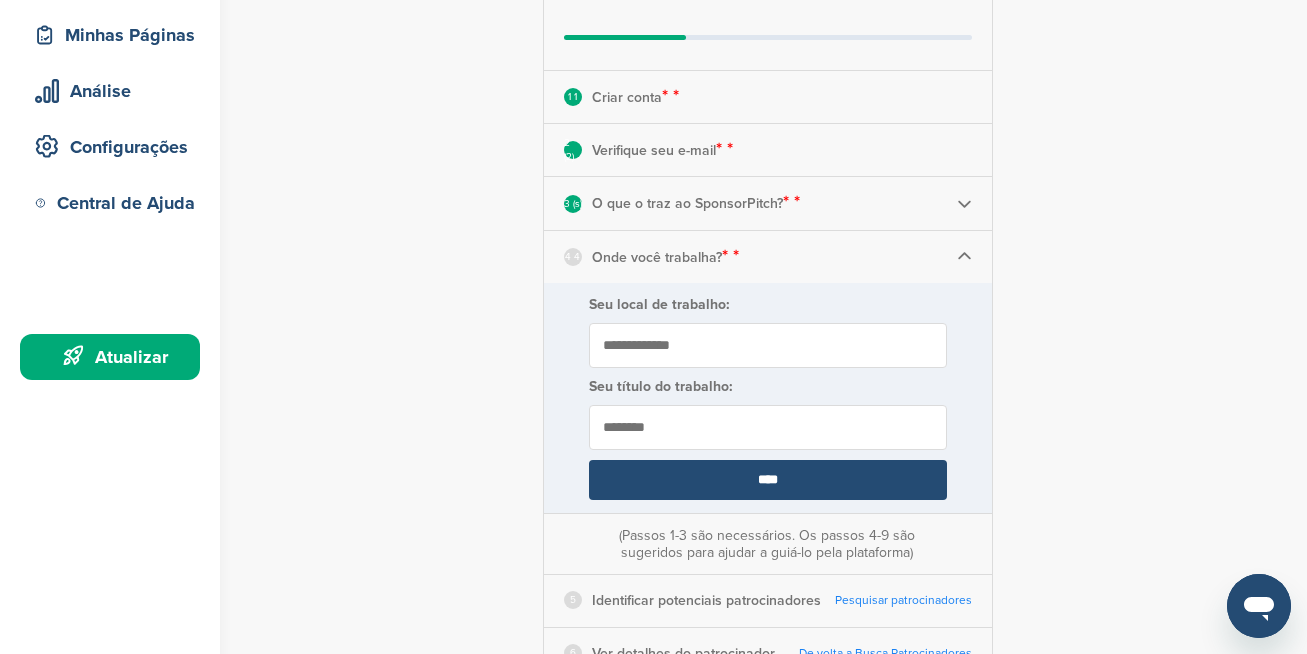 click on "**********" at bounding box center [779, 476] 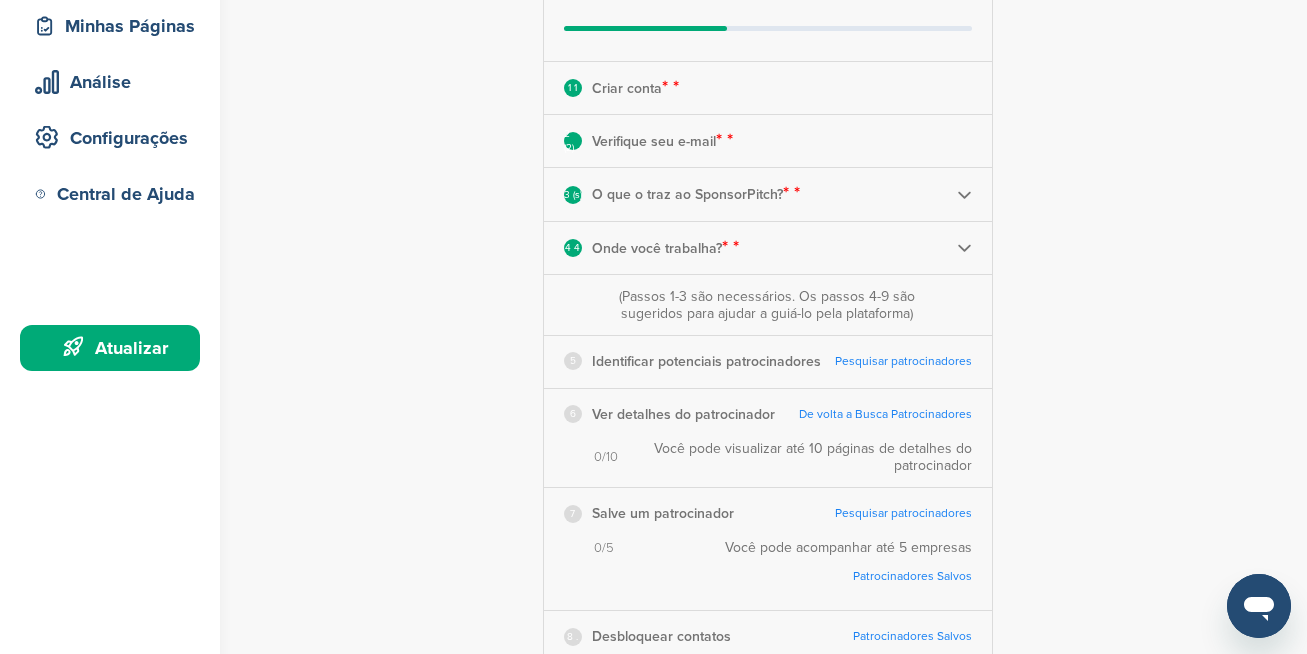 scroll, scrollTop: 300, scrollLeft: 0, axis: vertical 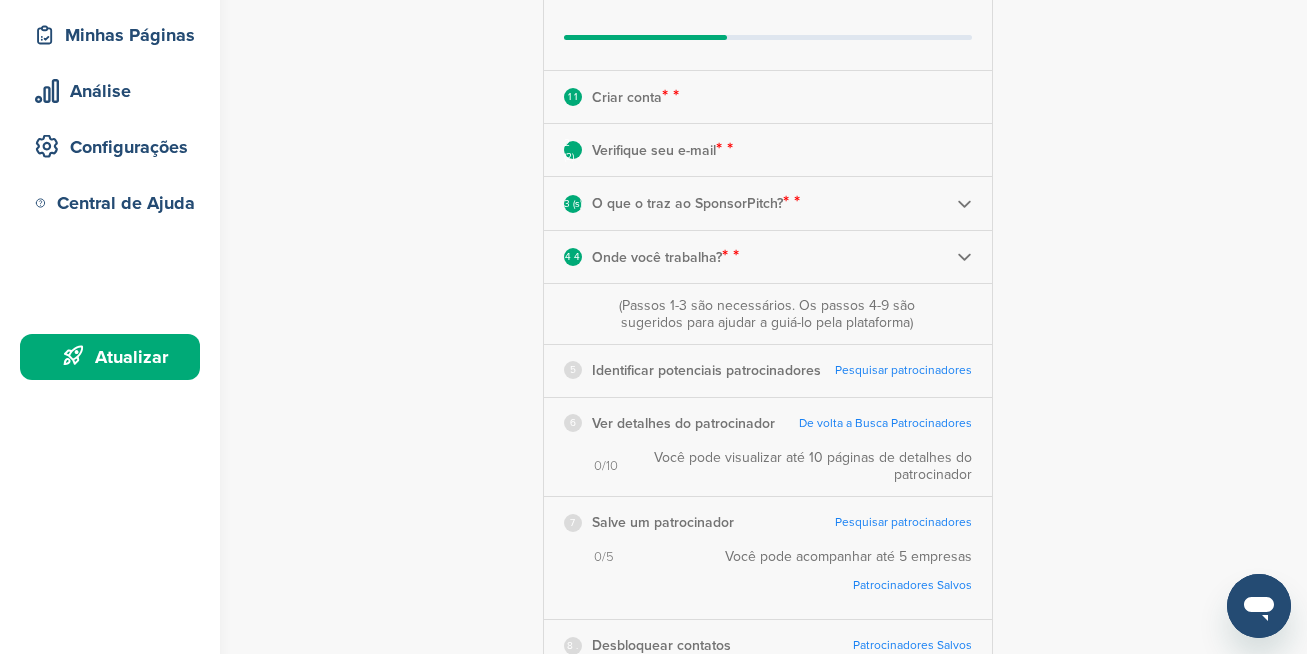 click on "Pesquisar patrocinadores" at bounding box center (903, 370) 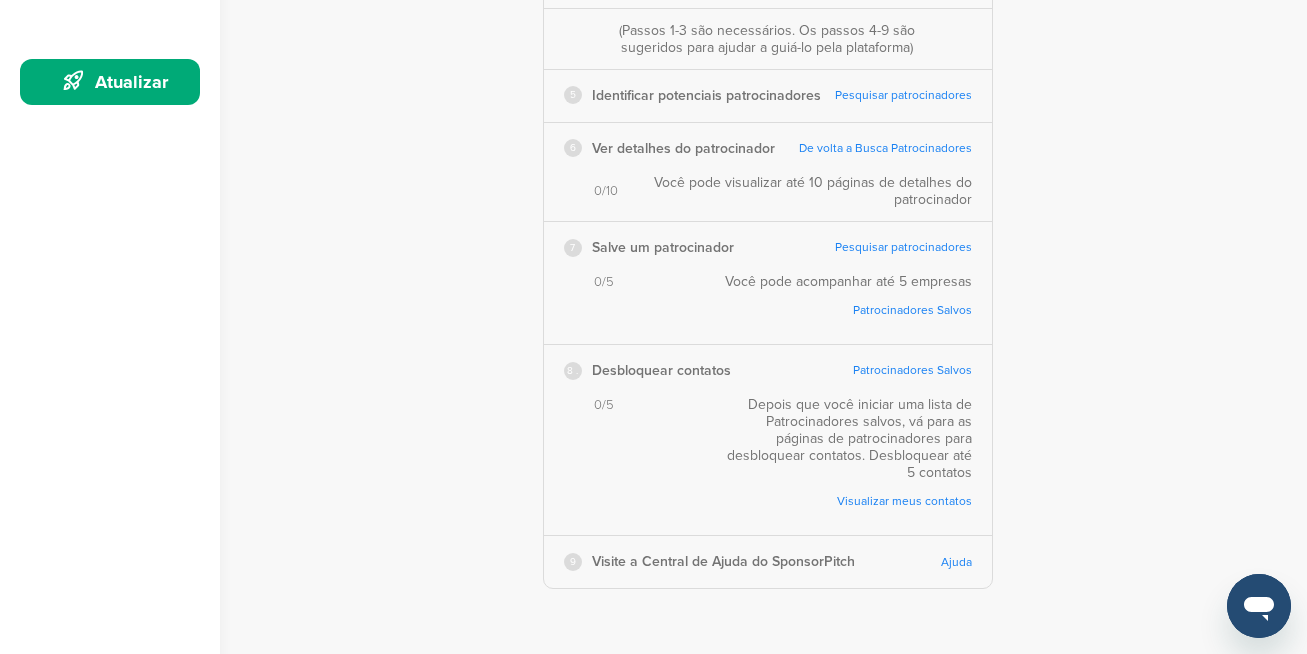 scroll, scrollTop: 600, scrollLeft: 0, axis: vertical 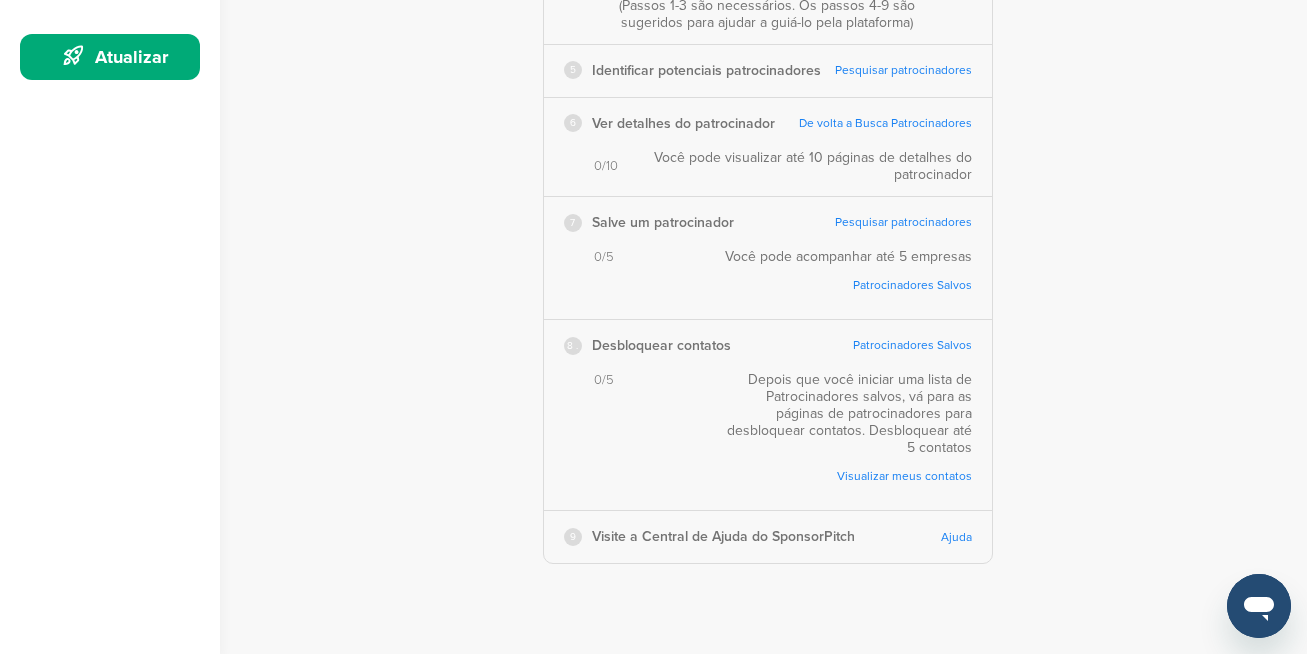 click on "De volta a Busca Patrocinadores" at bounding box center [885, 123] 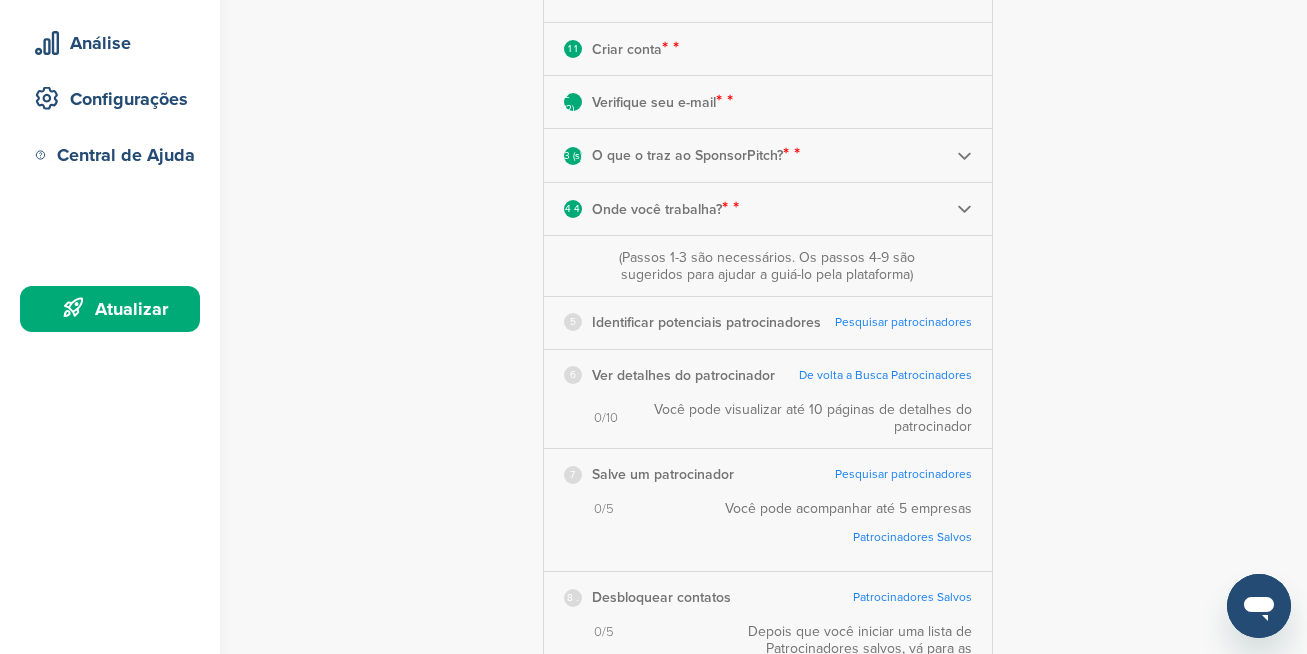 scroll, scrollTop: 300, scrollLeft: 0, axis: vertical 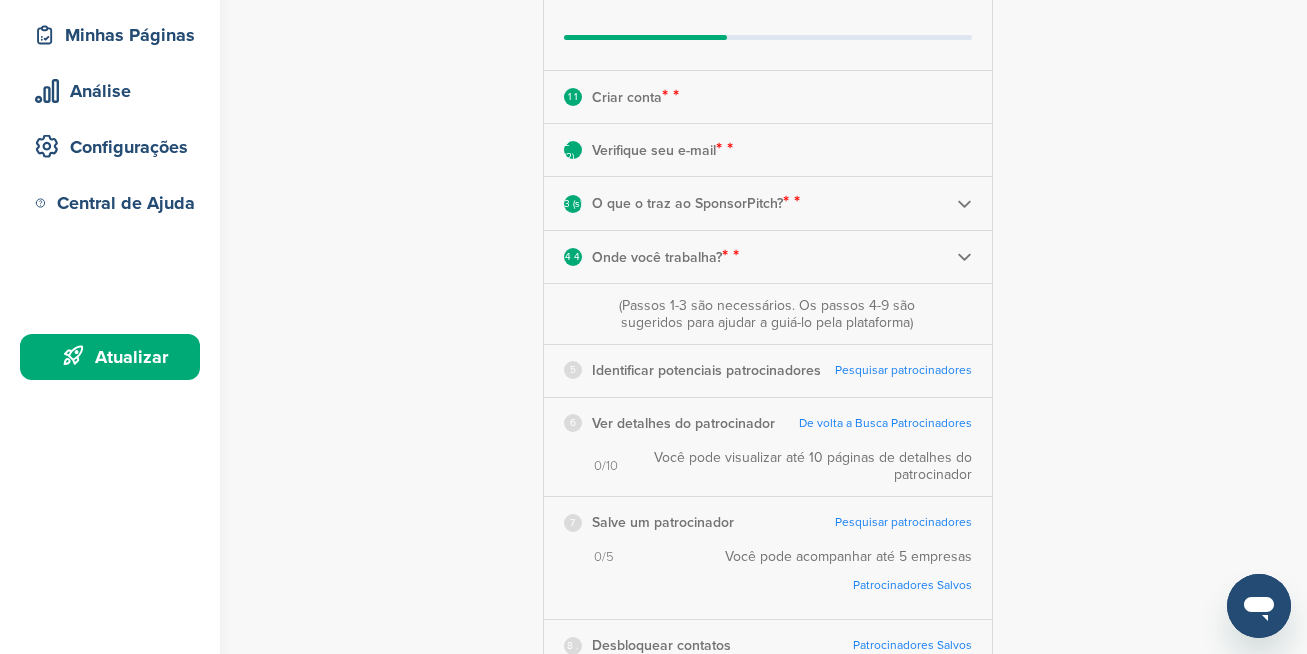 click on "Pesquisar patrocinadores" at bounding box center [903, 370] 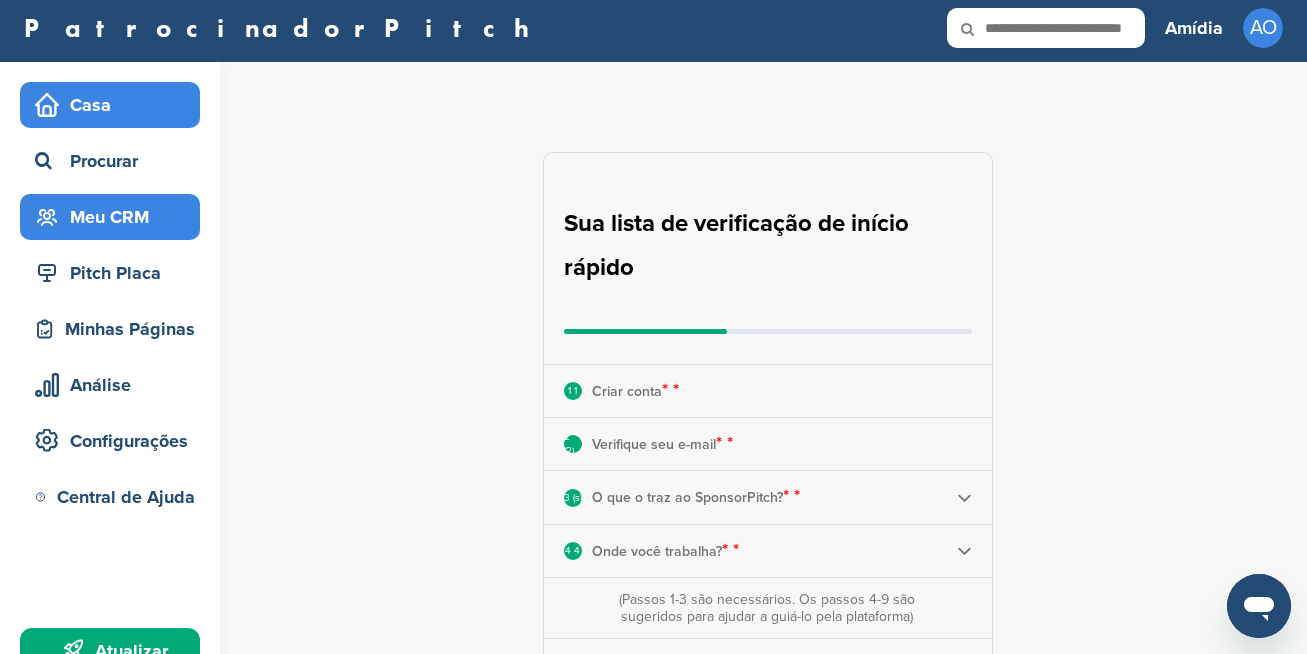 scroll, scrollTop: 0, scrollLeft: 0, axis: both 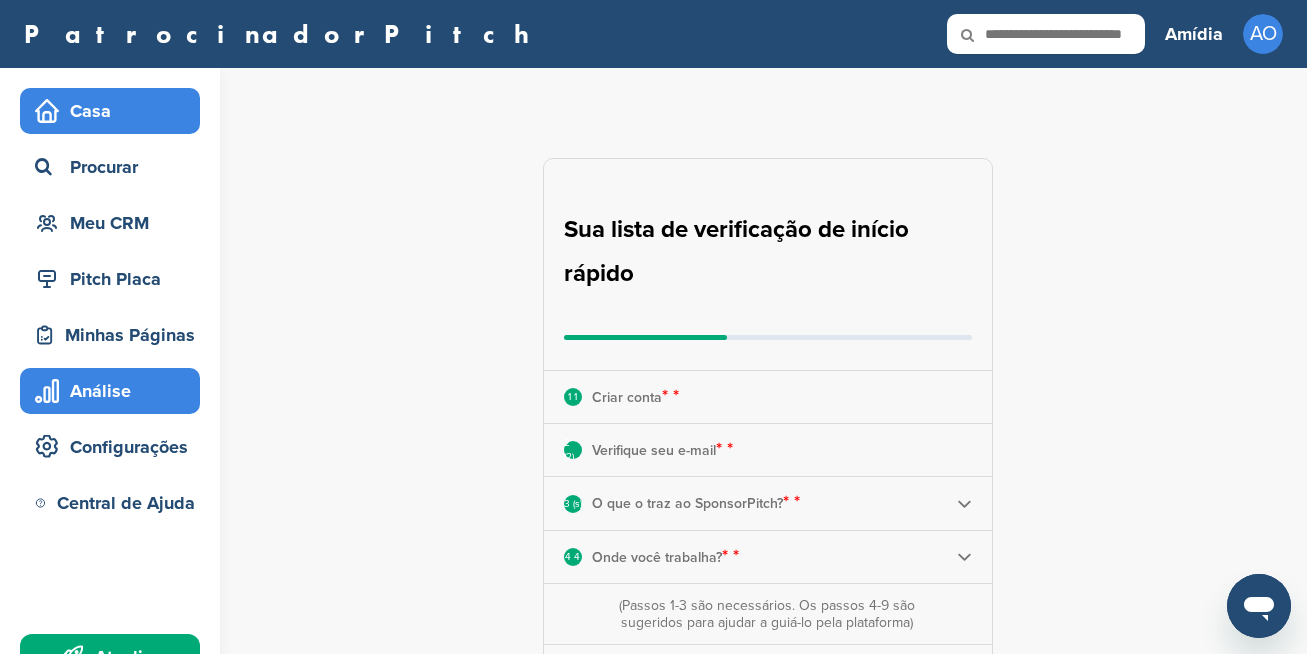 click on "Análise" at bounding box center (115, 391) 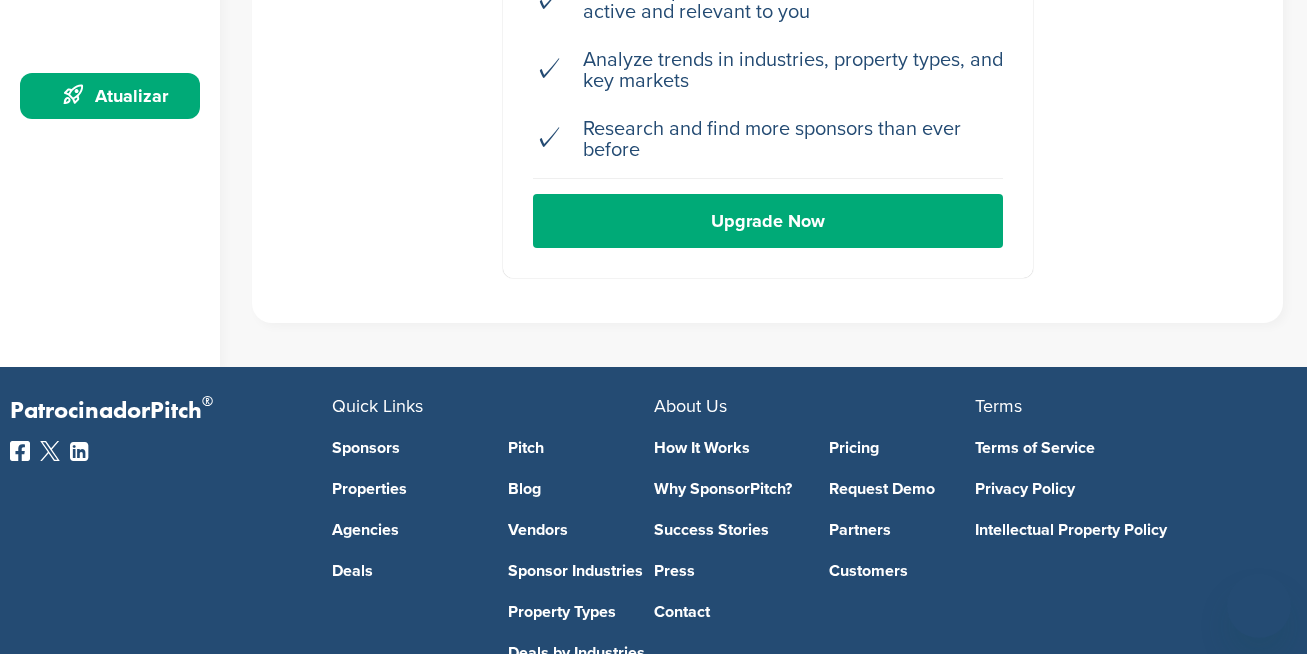 scroll, scrollTop: 292, scrollLeft: 0, axis: vertical 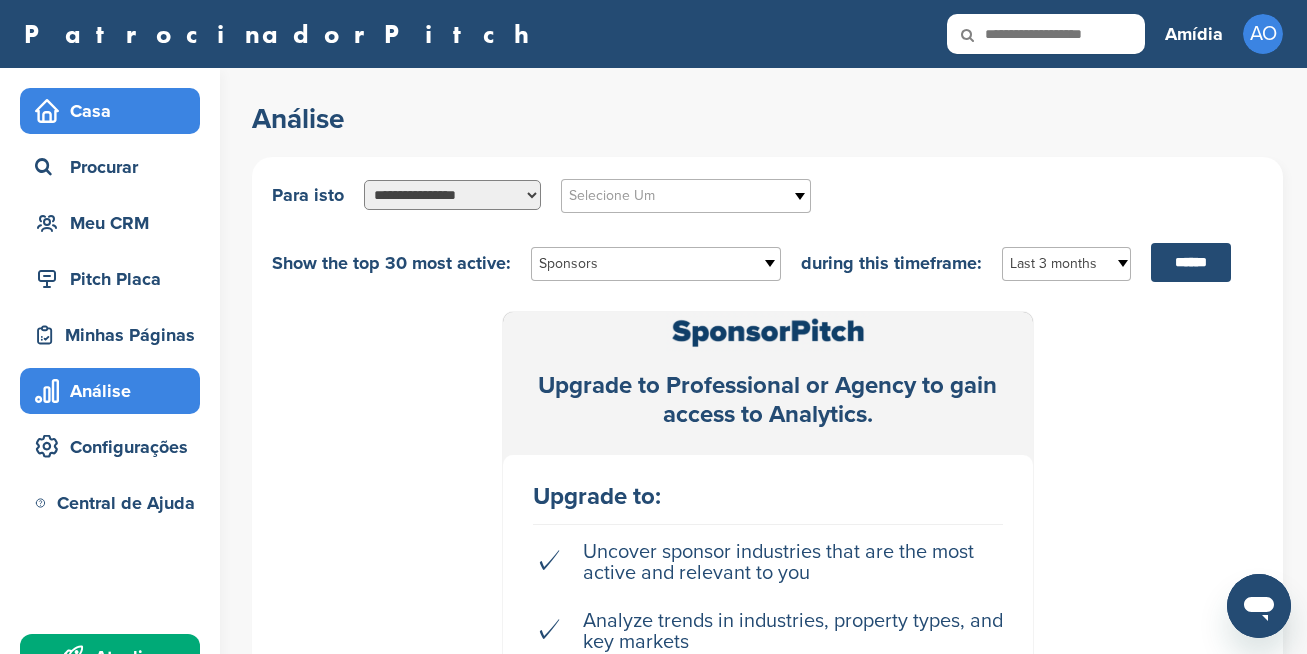 click on "Casa" at bounding box center (110, 111) 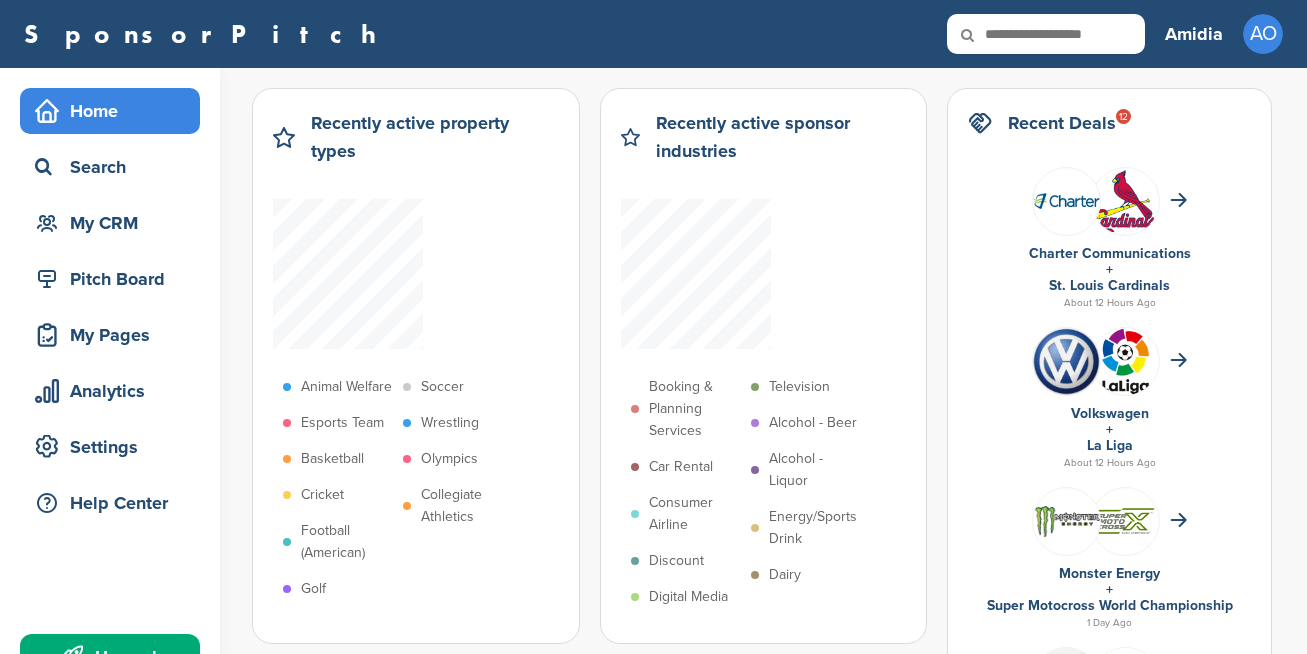 scroll, scrollTop: 0, scrollLeft: 0, axis: both 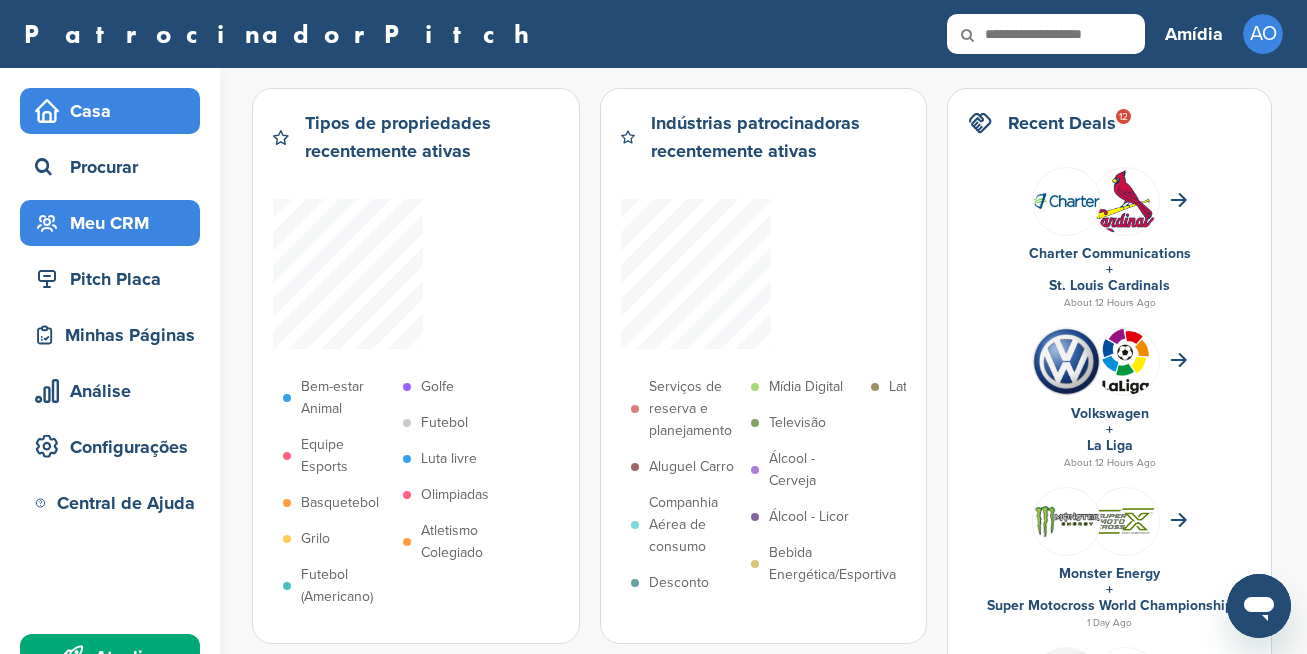click on "Meu CRM" at bounding box center [115, 223] 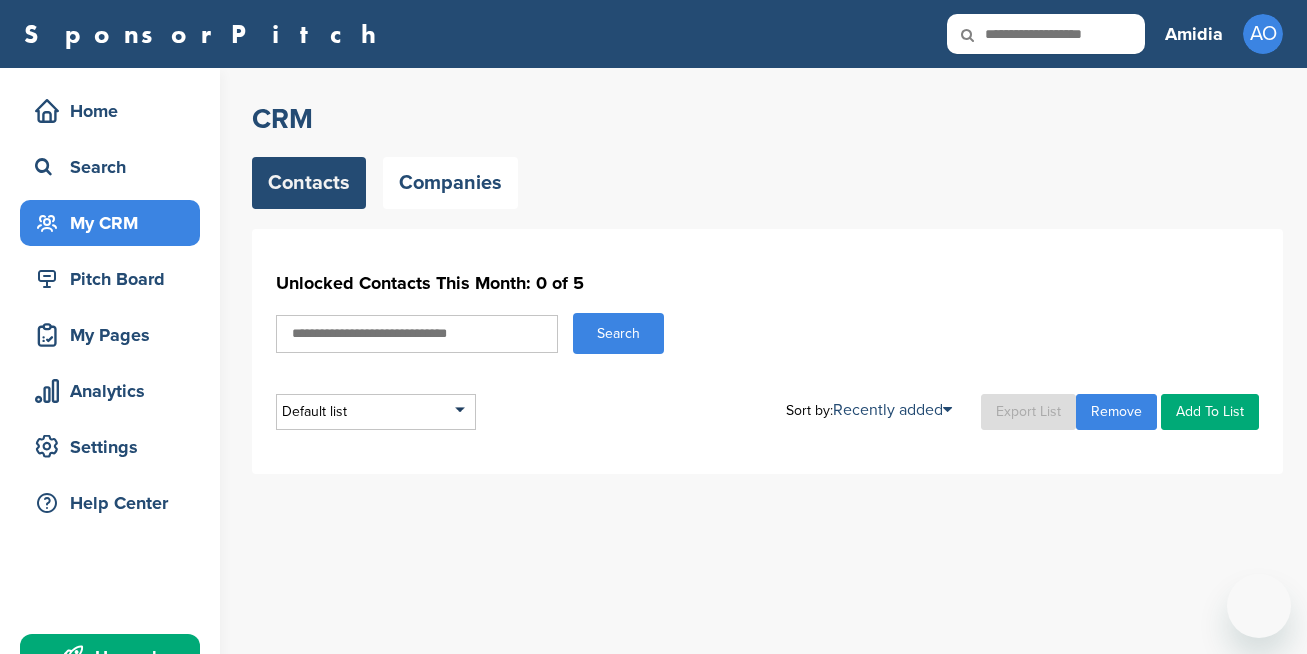 scroll, scrollTop: 0, scrollLeft: 0, axis: both 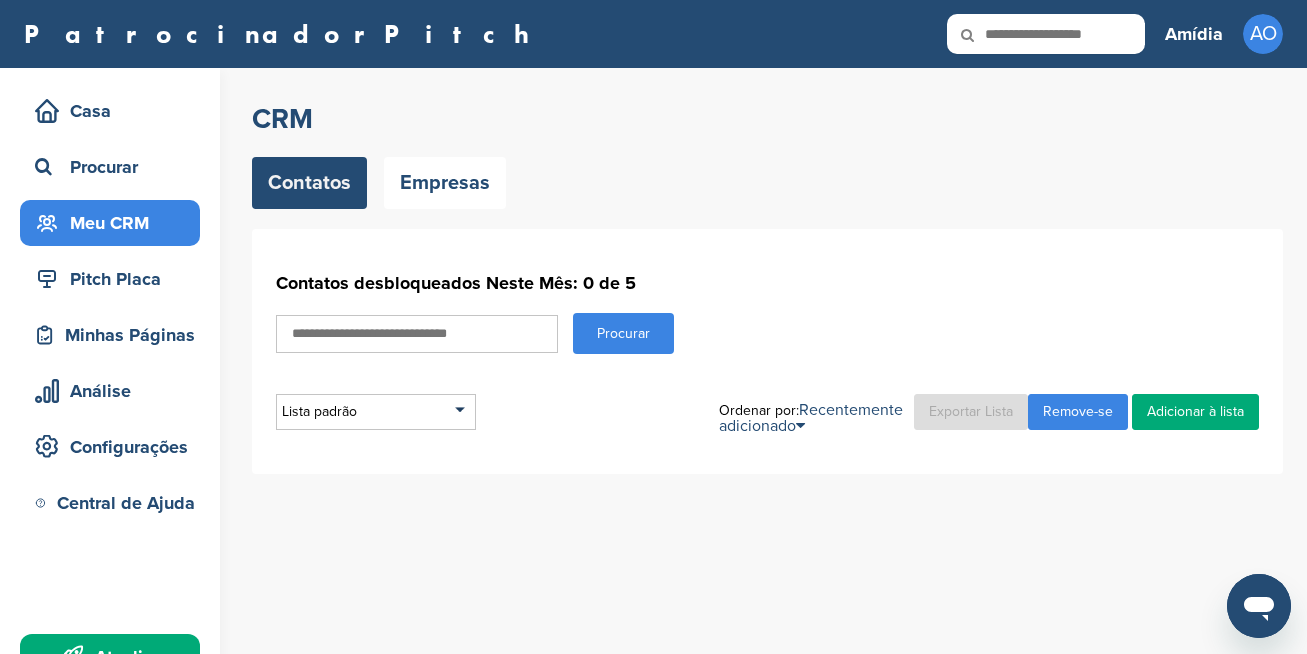 click at bounding box center [417, 334] 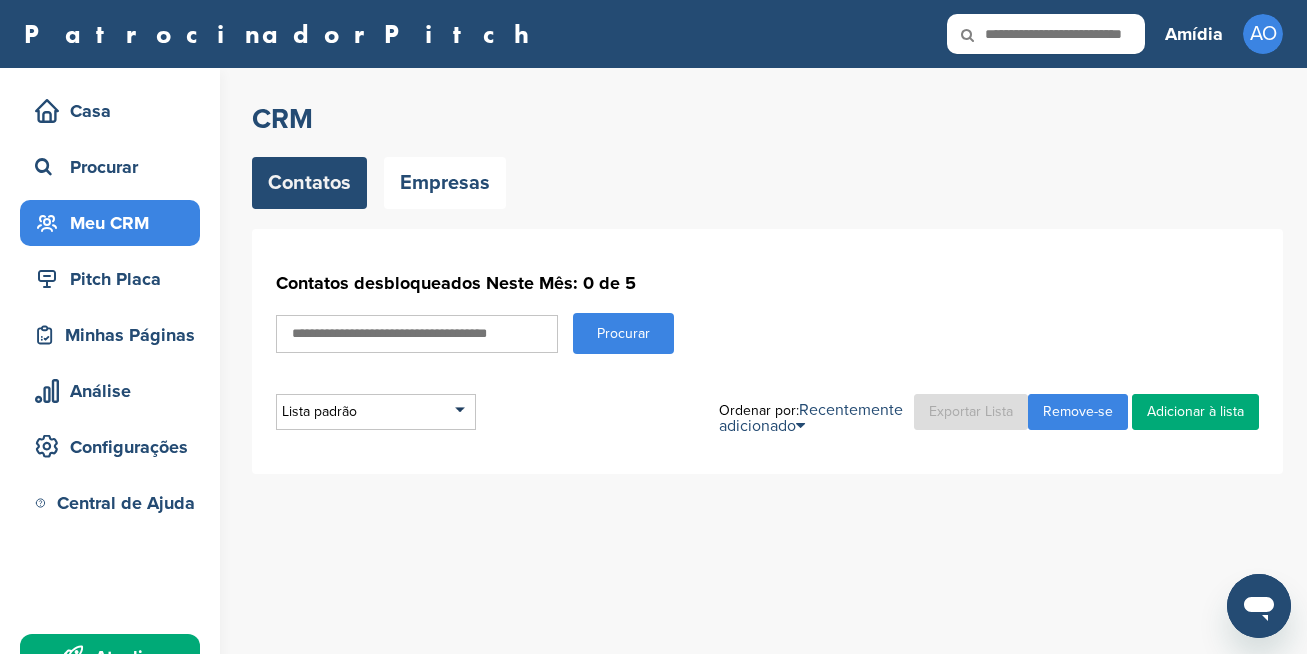 paste on "**********" 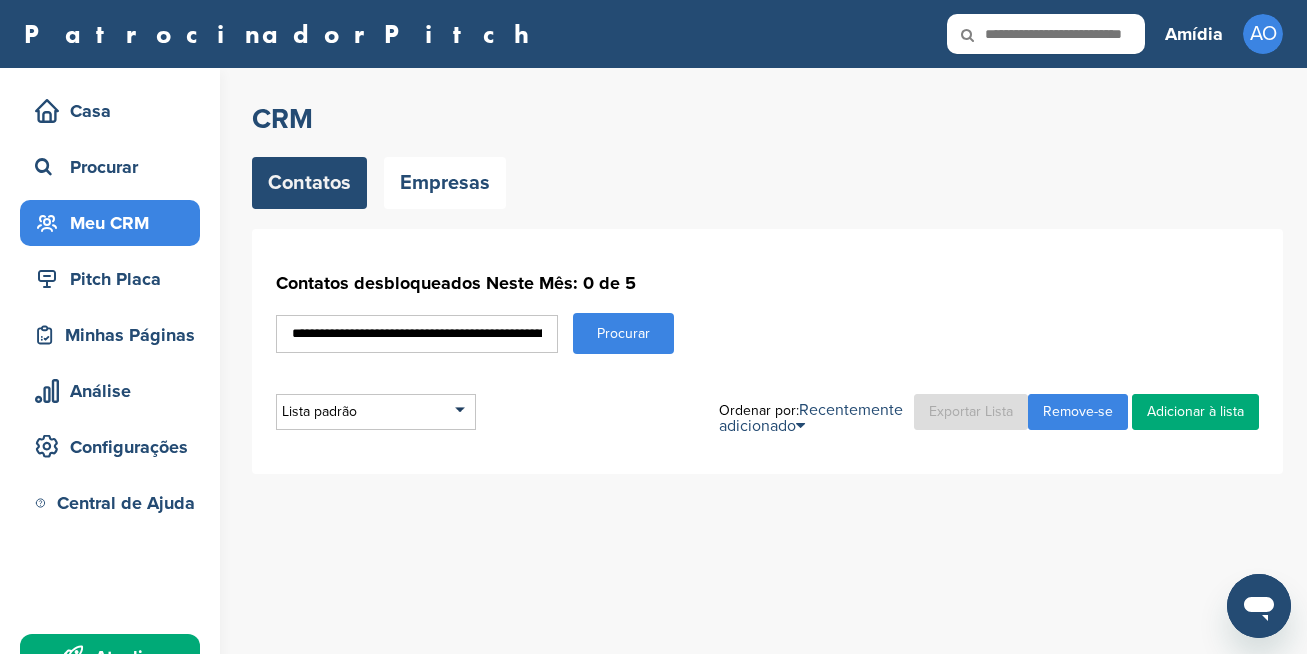 scroll, scrollTop: 0, scrollLeft: 805, axis: horizontal 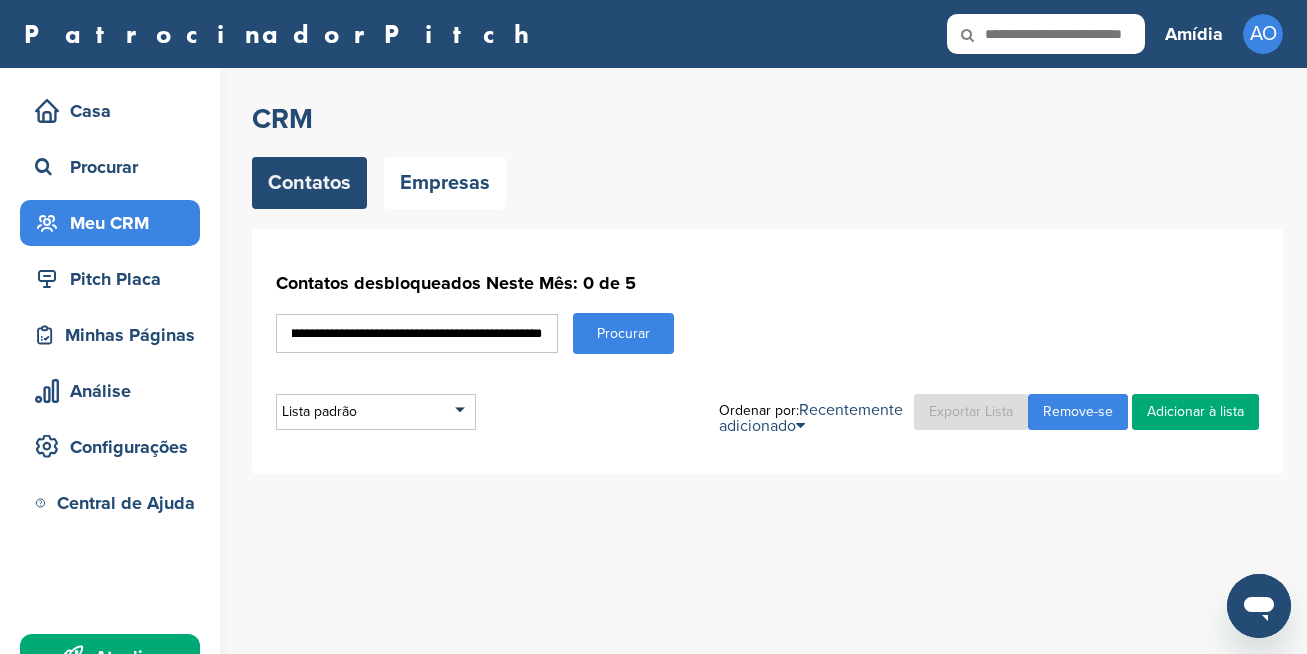type on "**********" 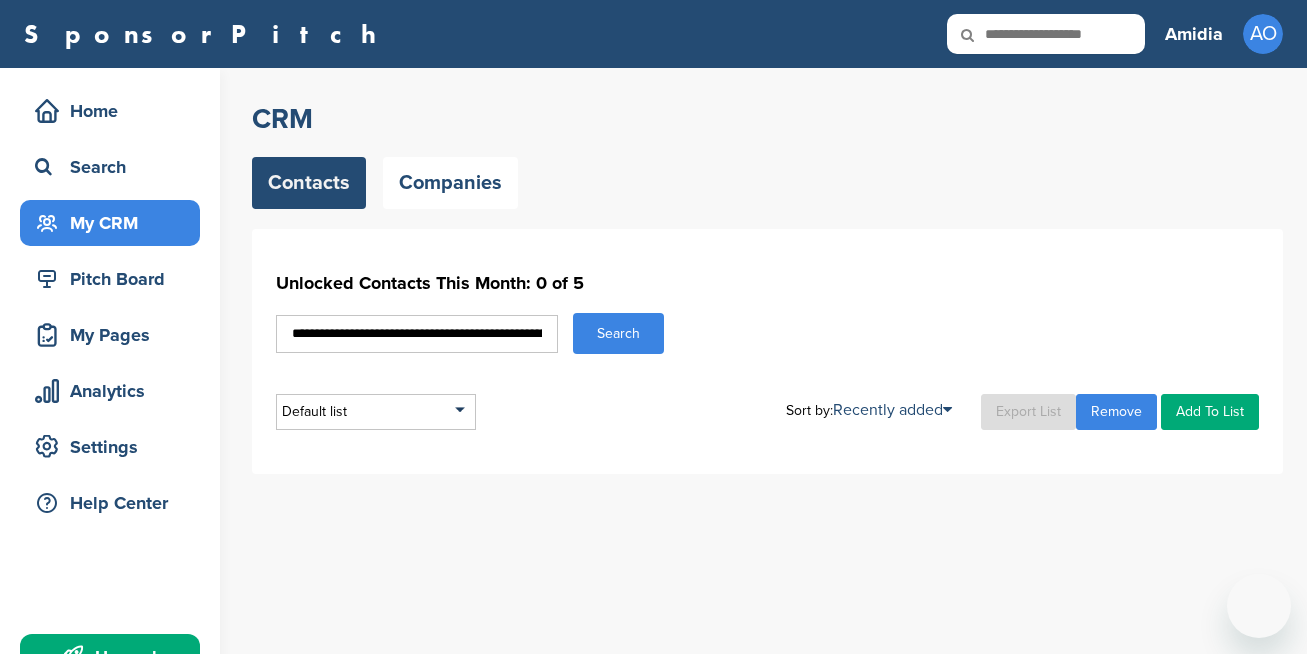 scroll, scrollTop: 0, scrollLeft: 0, axis: both 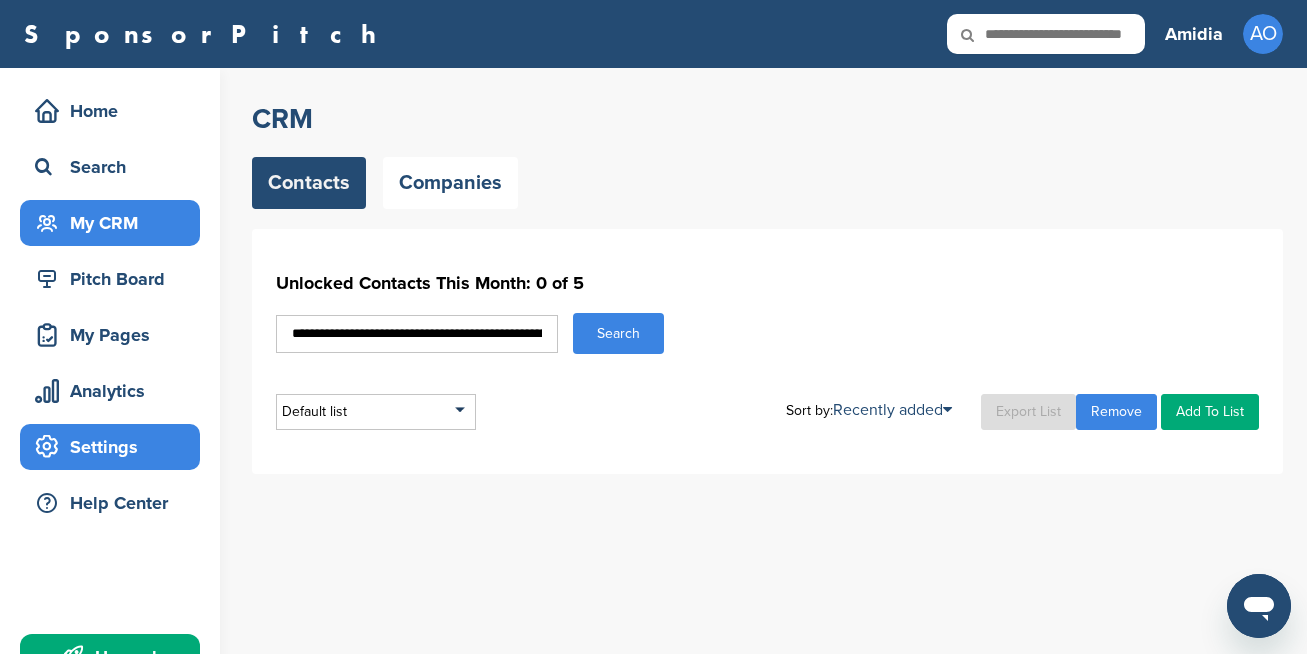 click on "Settings" at bounding box center (110, 447) 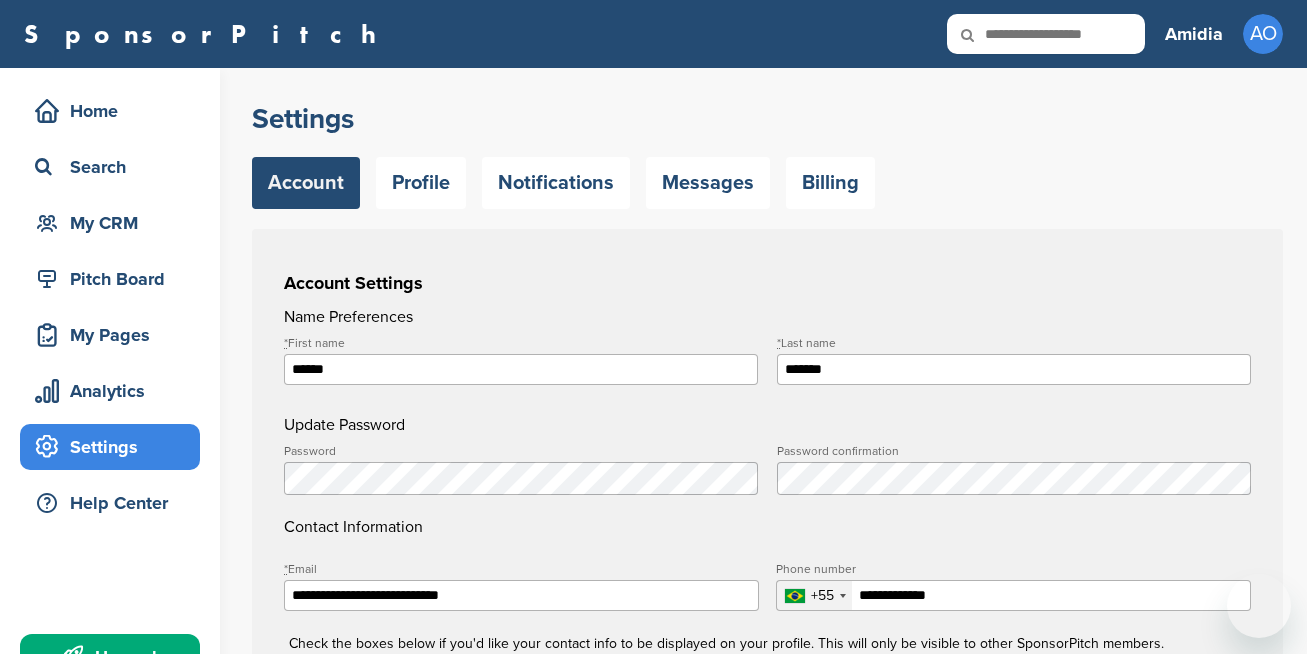 scroll, scrollTop: 0, scrollLeft: 0, axis: both 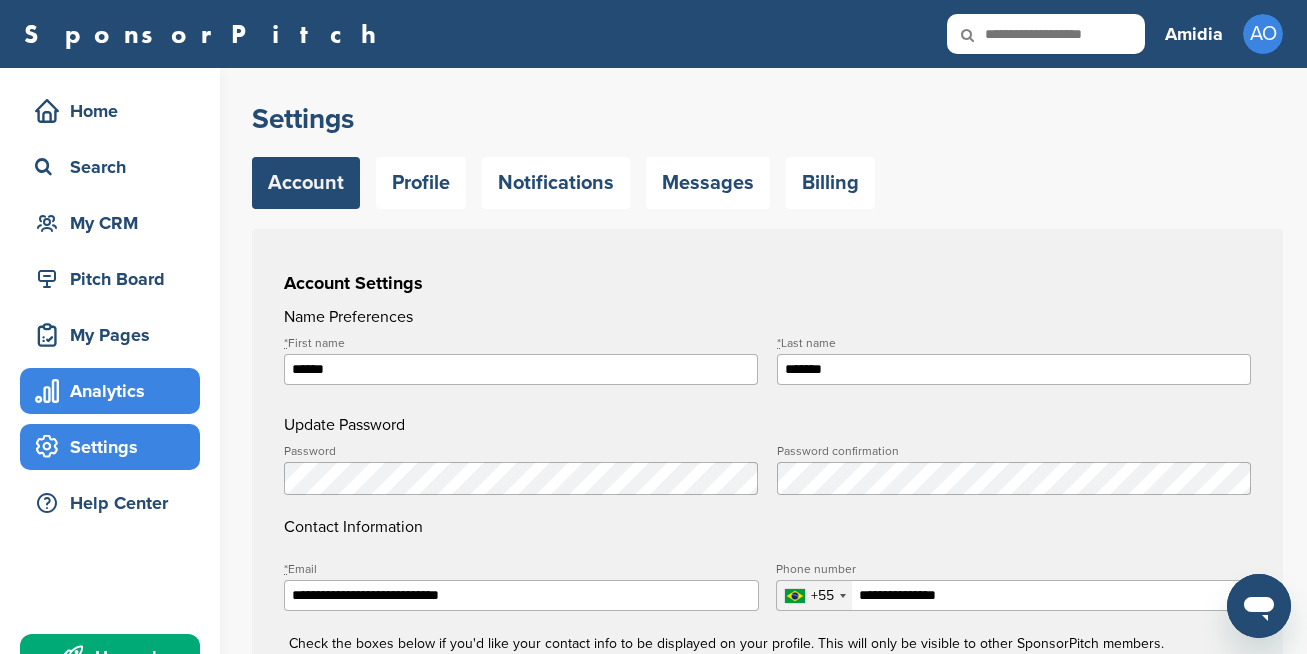 click on "Analytics" at bounding box center [115, 391] 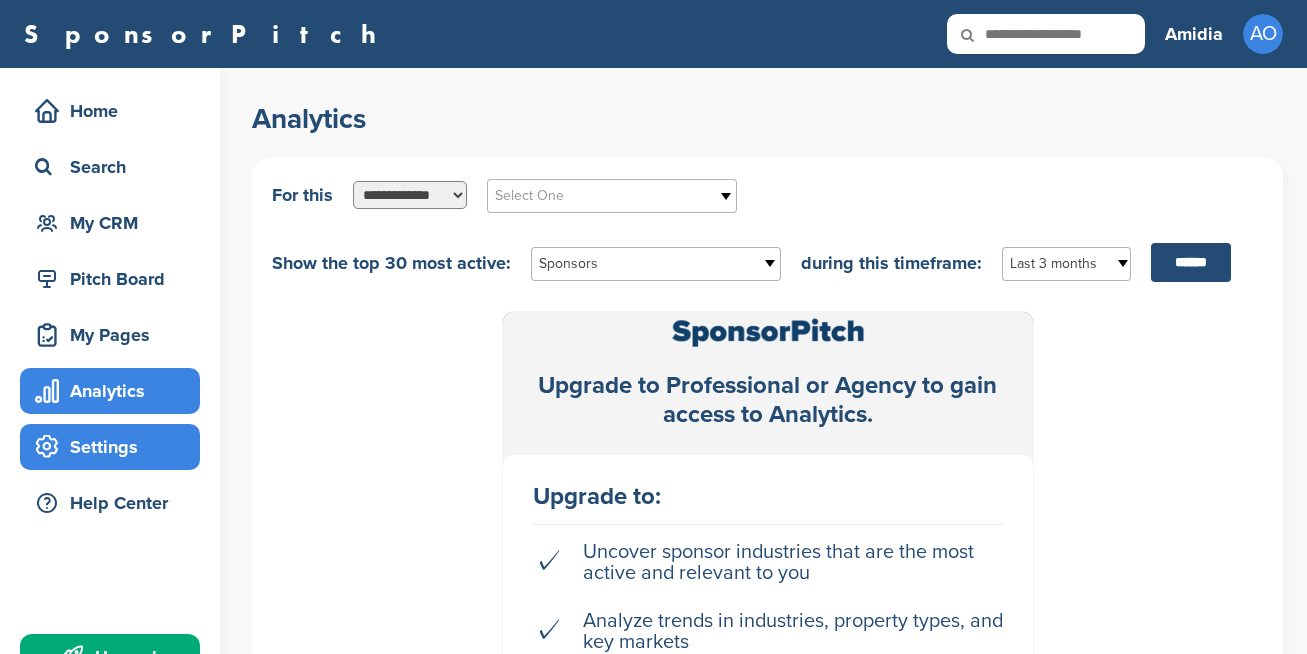 scroll, scrollTop: 0, scrollLeft: 0, axis: both 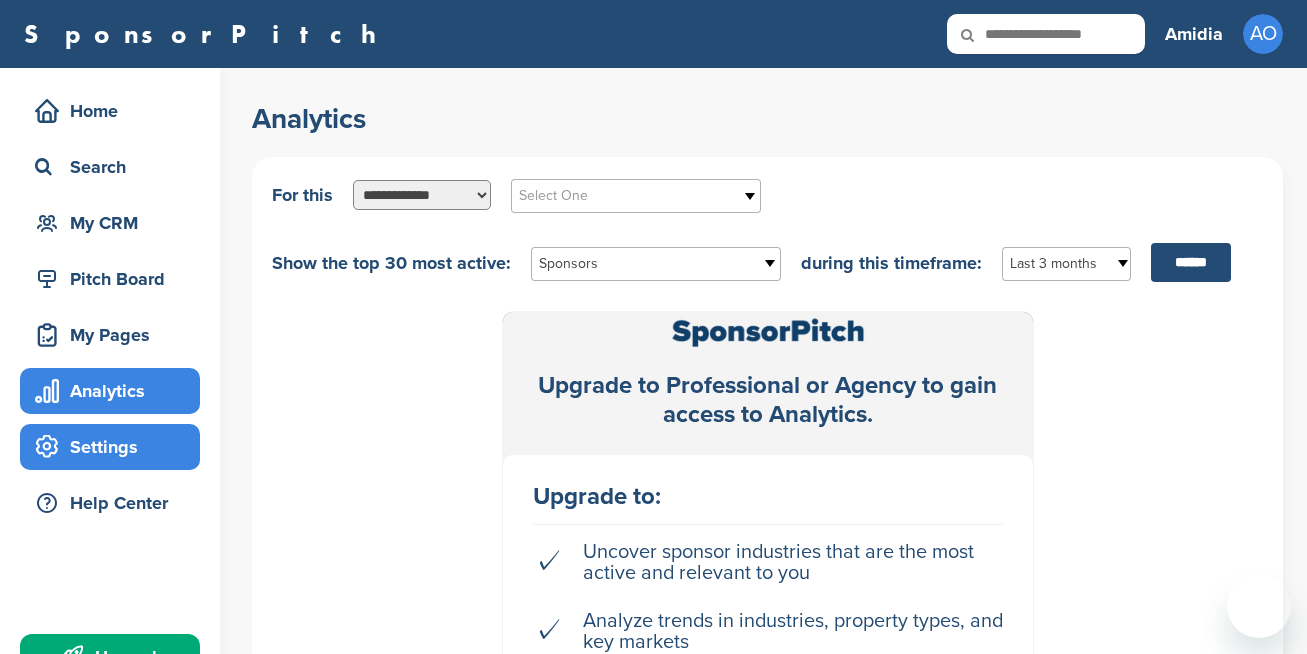 click on "Settings" at bounding box center (115, 447) 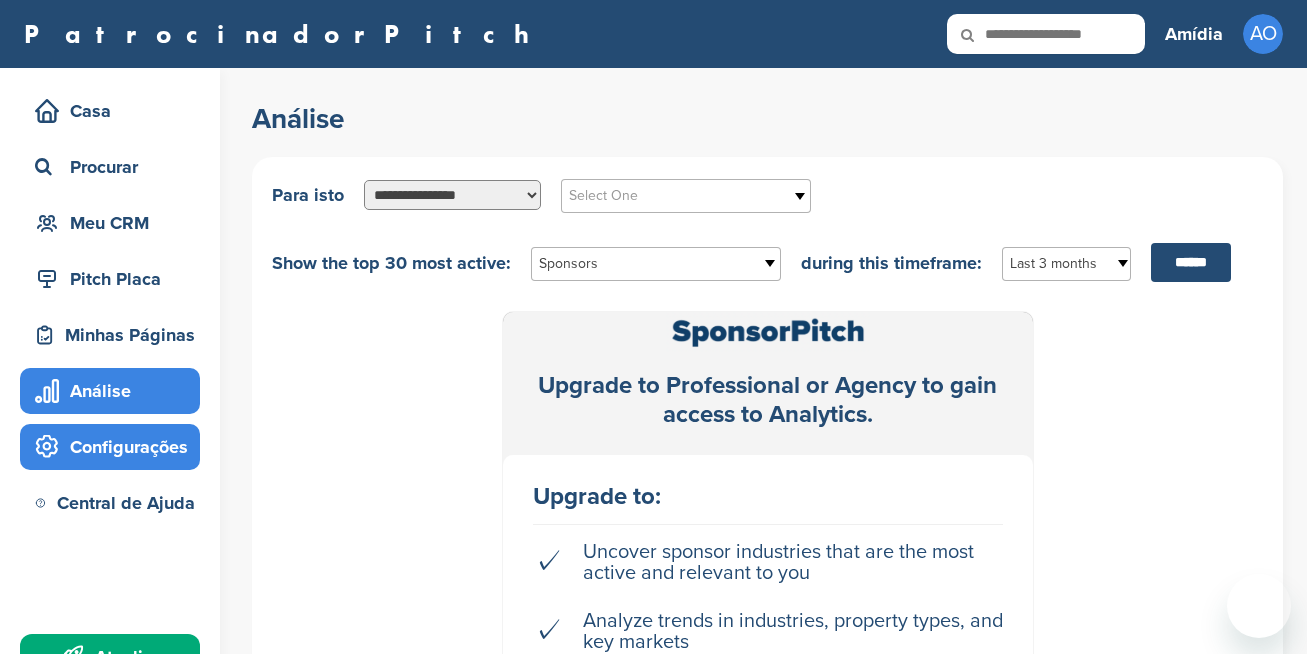 scroll, scrollTop: 0, scrollLeft: 0, axis: both 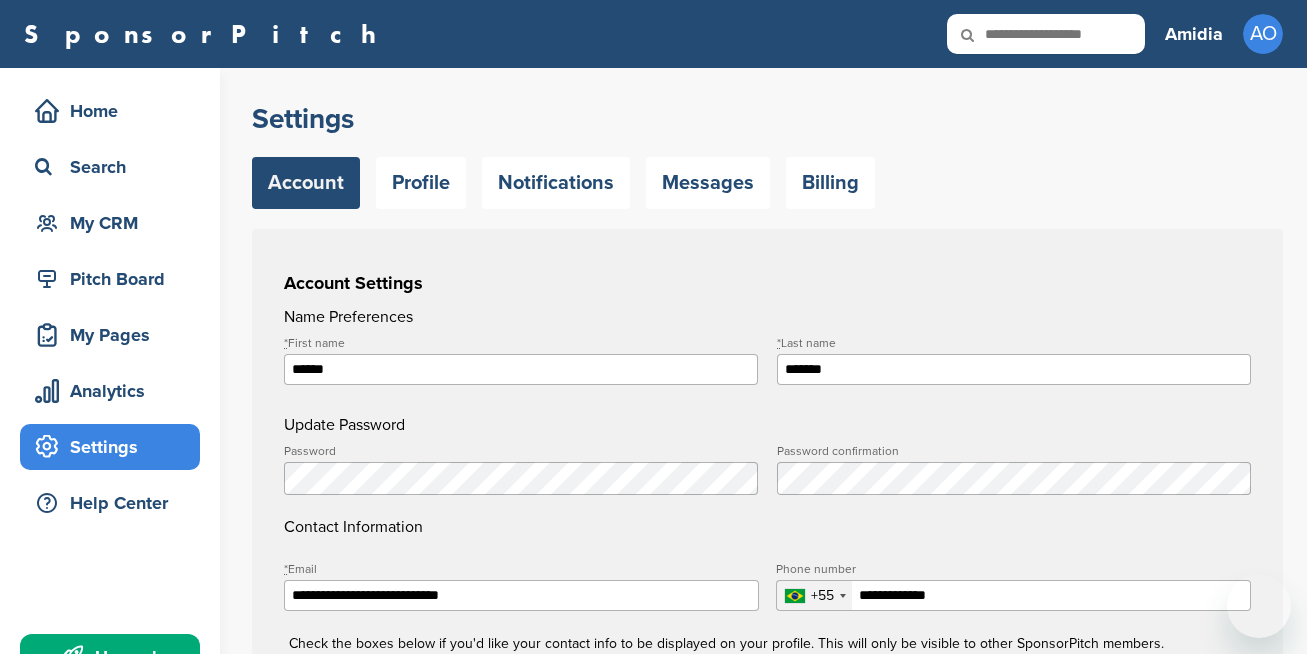 type on "**********" 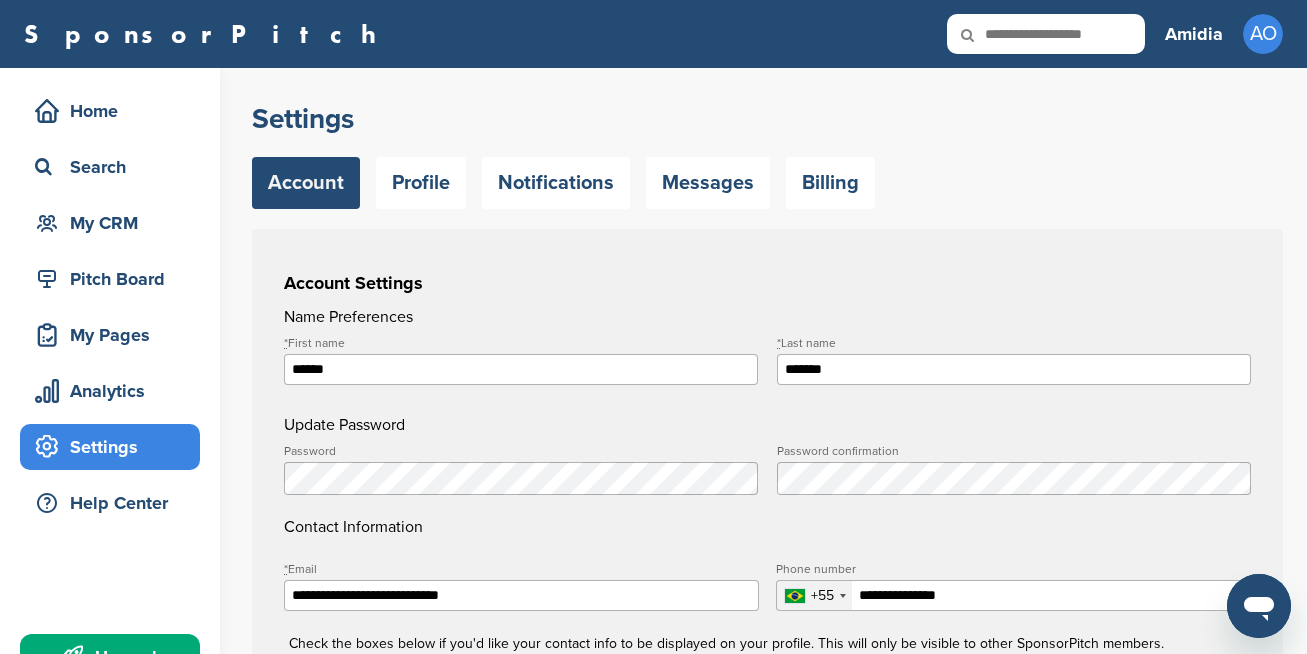 scroll, scrollTop: 0, scrollLeft: 0, axis: both 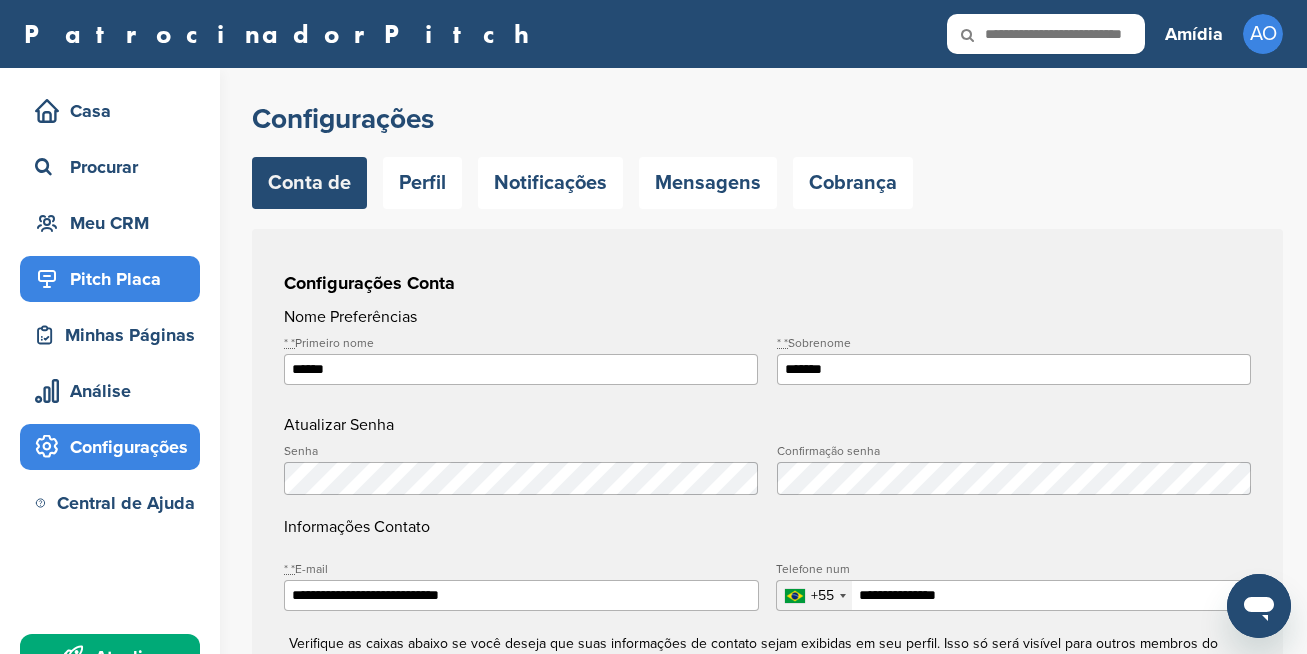 click on "Pitch Placa" at bounding box center [115, 279] 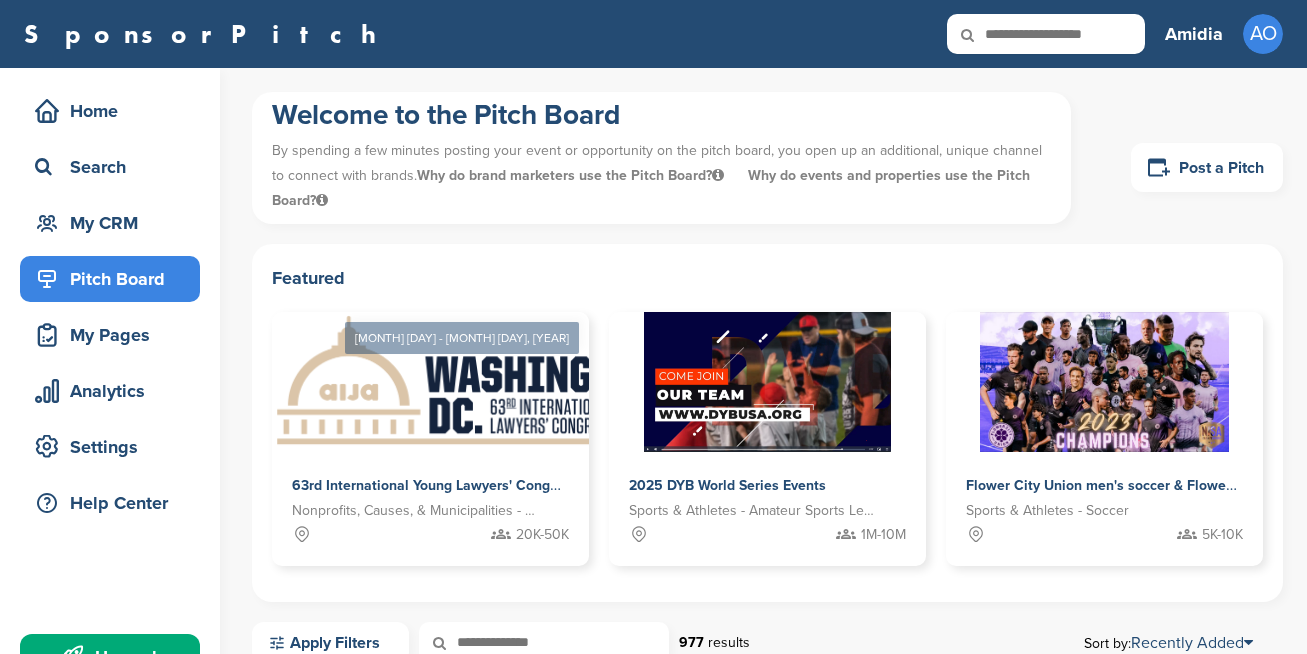 scroll, scrollTop: 0, scrollLeft: 0, axis: both 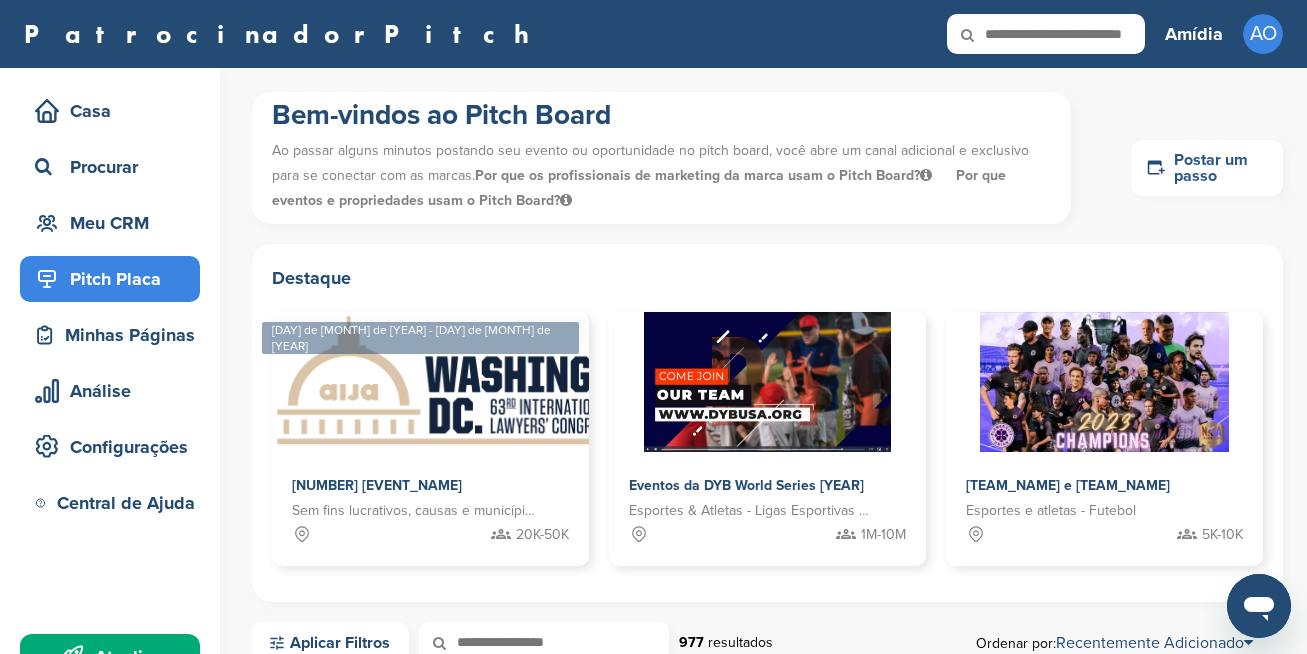 click on "Postar um passo" at bounding box center (1207, 168) 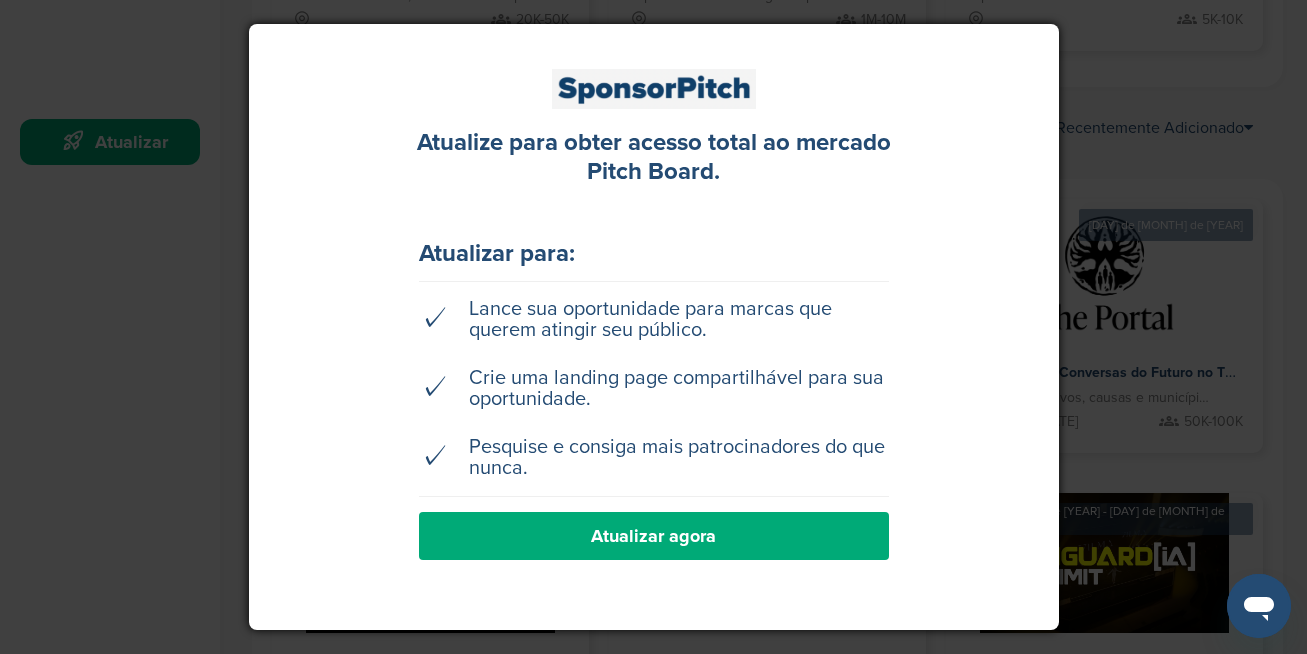 scroll, scrollTop: 600, scrollLeft: 0, axis: vertical 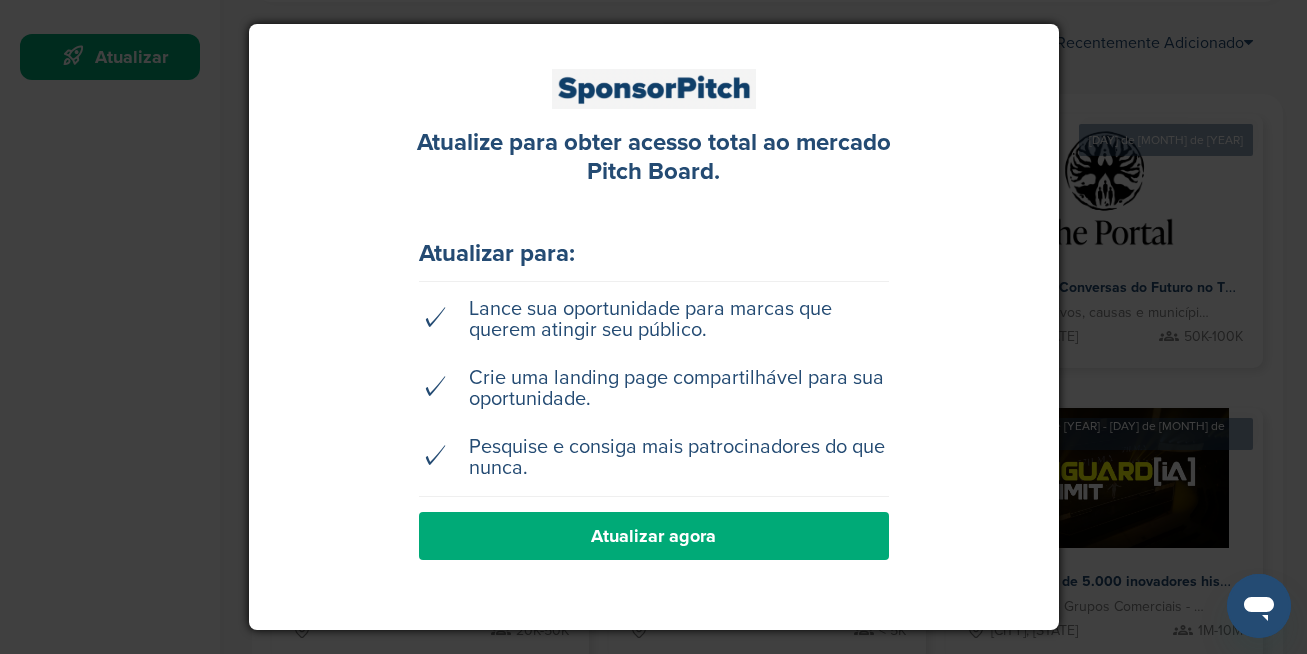 click at bounding box center [653, 327] 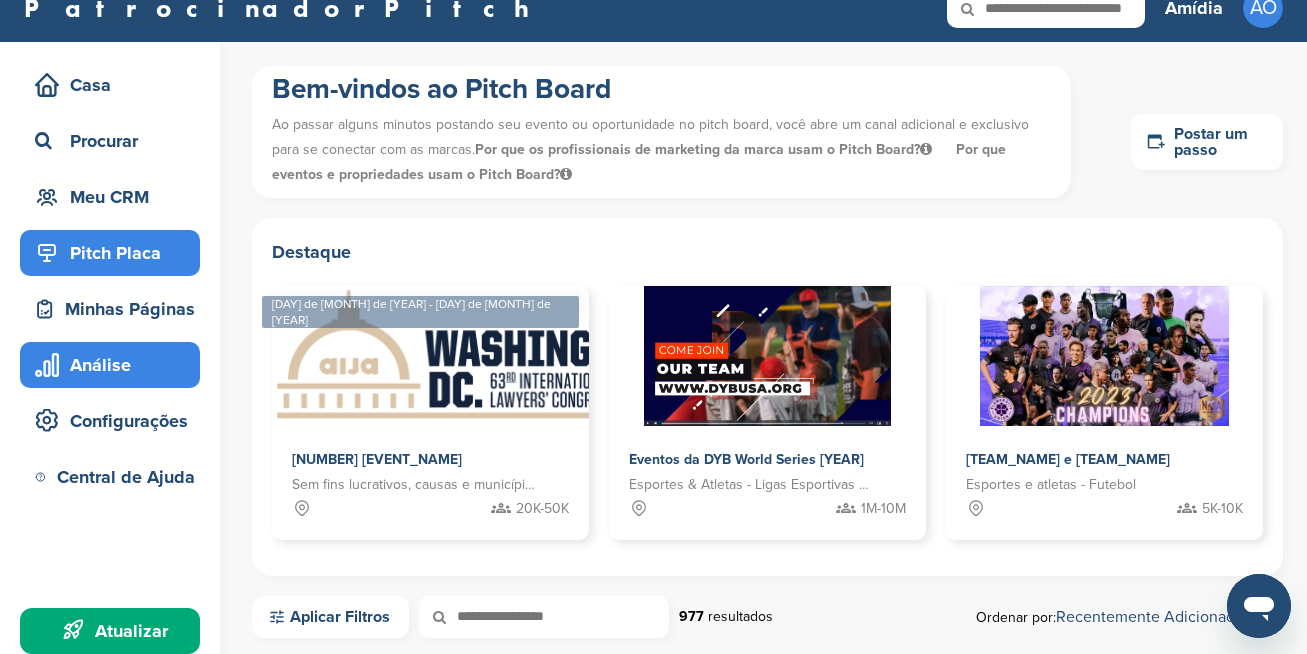 scroll, scrollTop: 0, scrollLeft: 0, axis: both 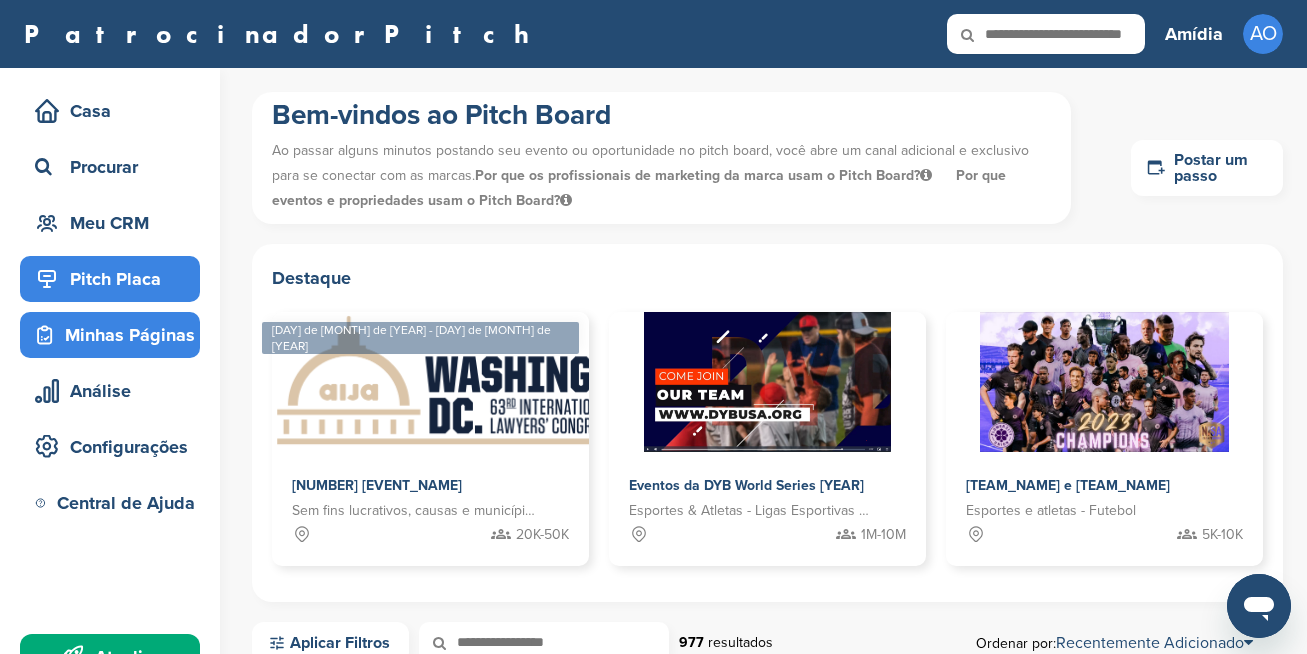 click on "Minhas Páginas" at bounding box center (115, 335) 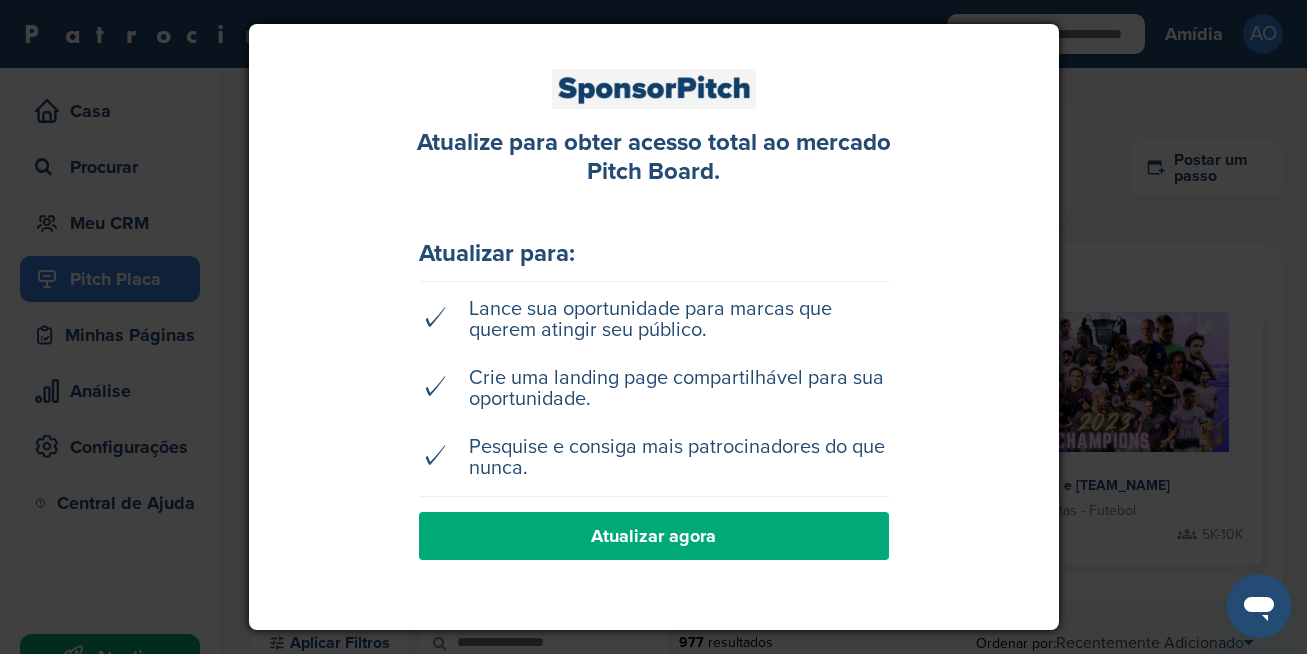 click on "Atualizar agora" at bounding box center (654, 536) 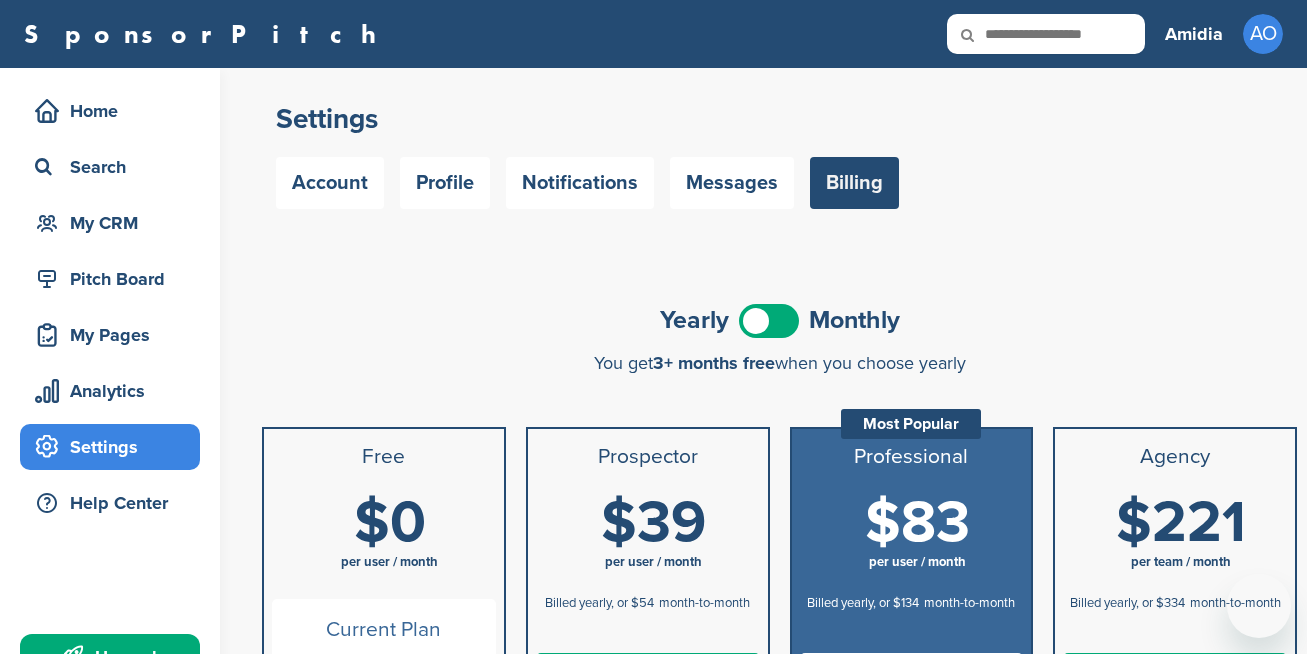 scroll, scrollTop: 0, scrollLeft: 0, axis: both 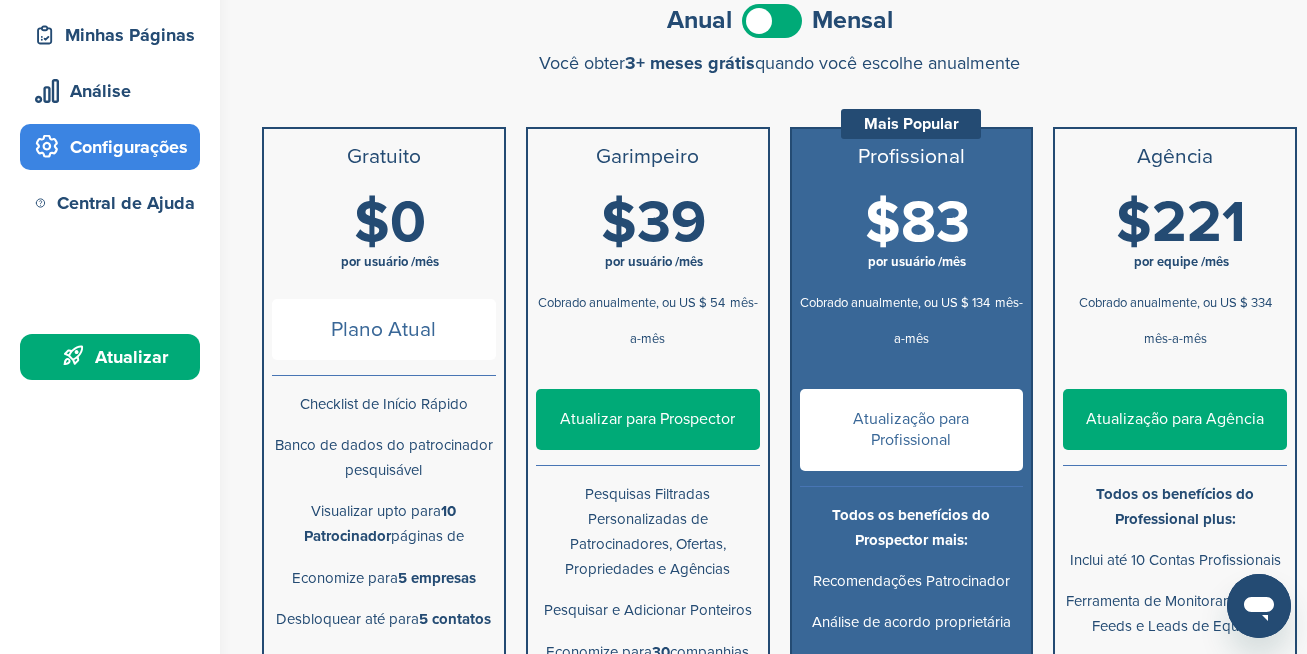 click on "$0" at bounding box center (390, 223) 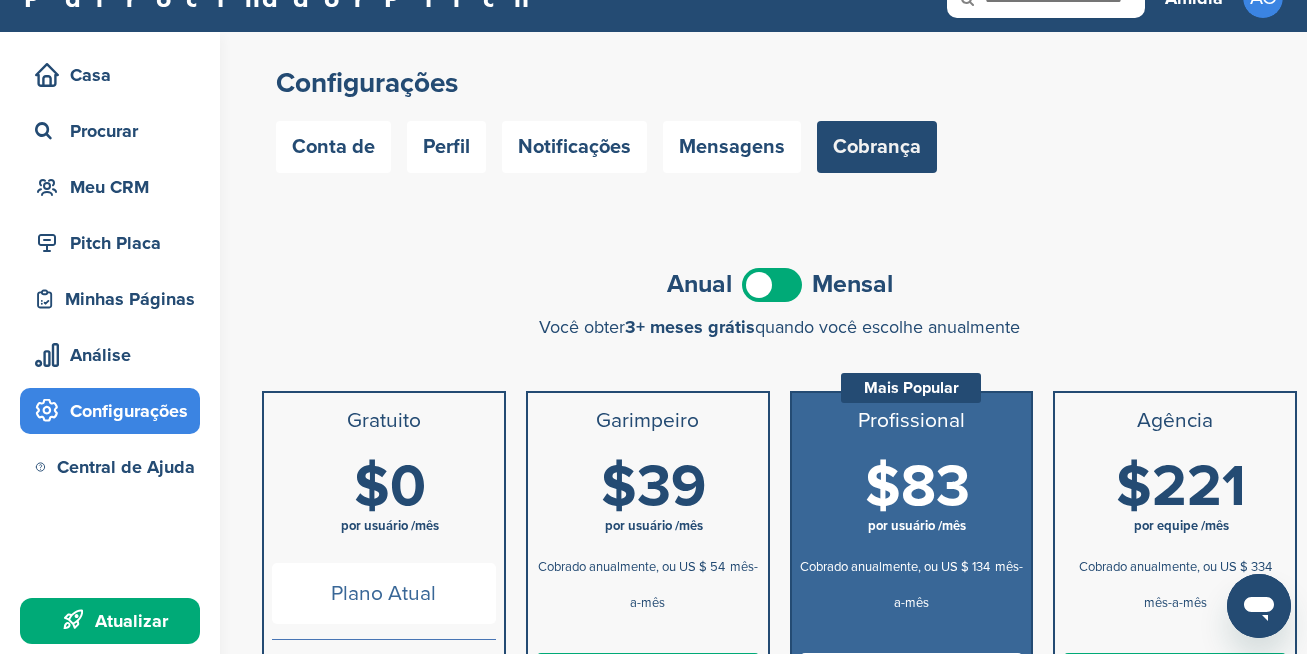 scroll, scrollTop: 0, scrollLeft: 0, axis: both 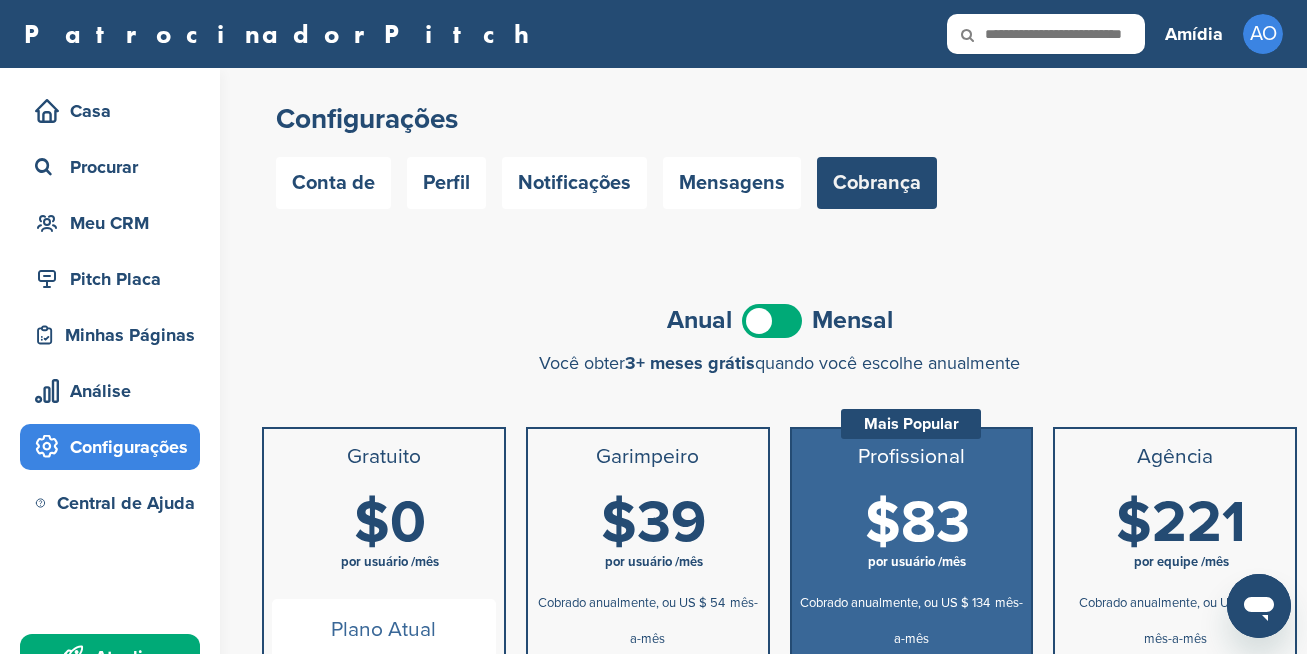 click on "Você obter
3+ meses grátis
quando você escolhe anualmente" at bounding box center [779, 363] 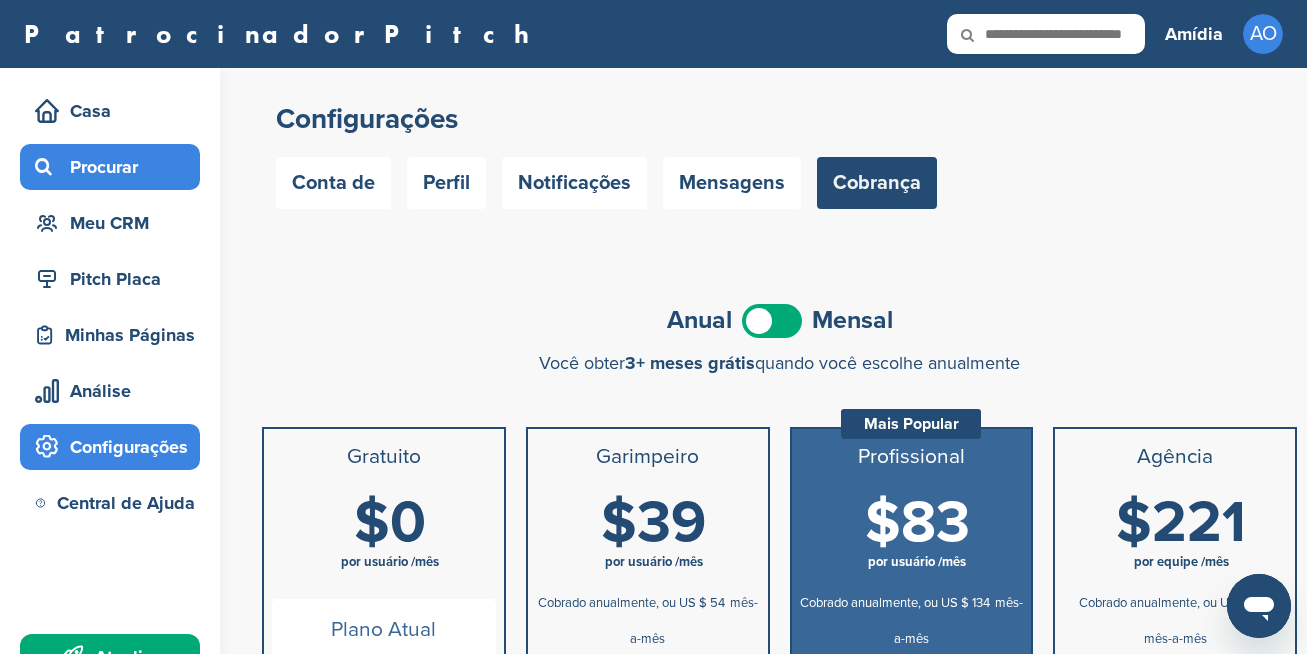 click on "Procurar" at bounding box center (115, 167) 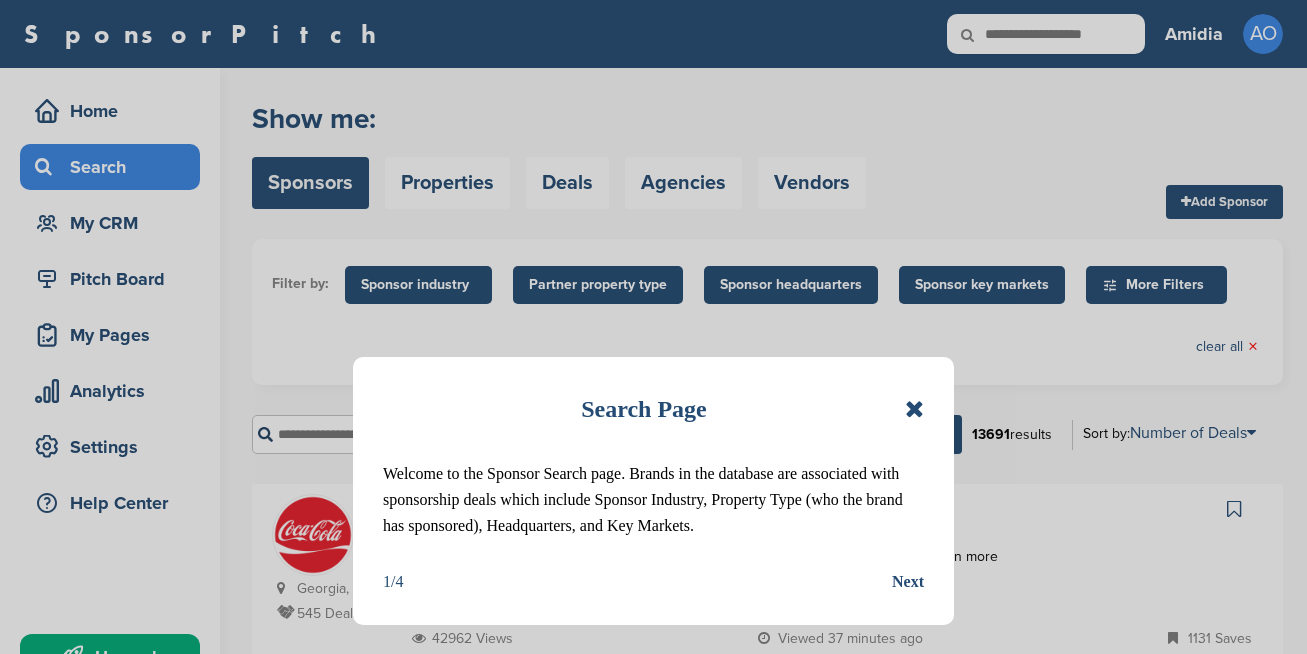 scroll, scrollTop: 0, scrollLeft: 0, axis: both 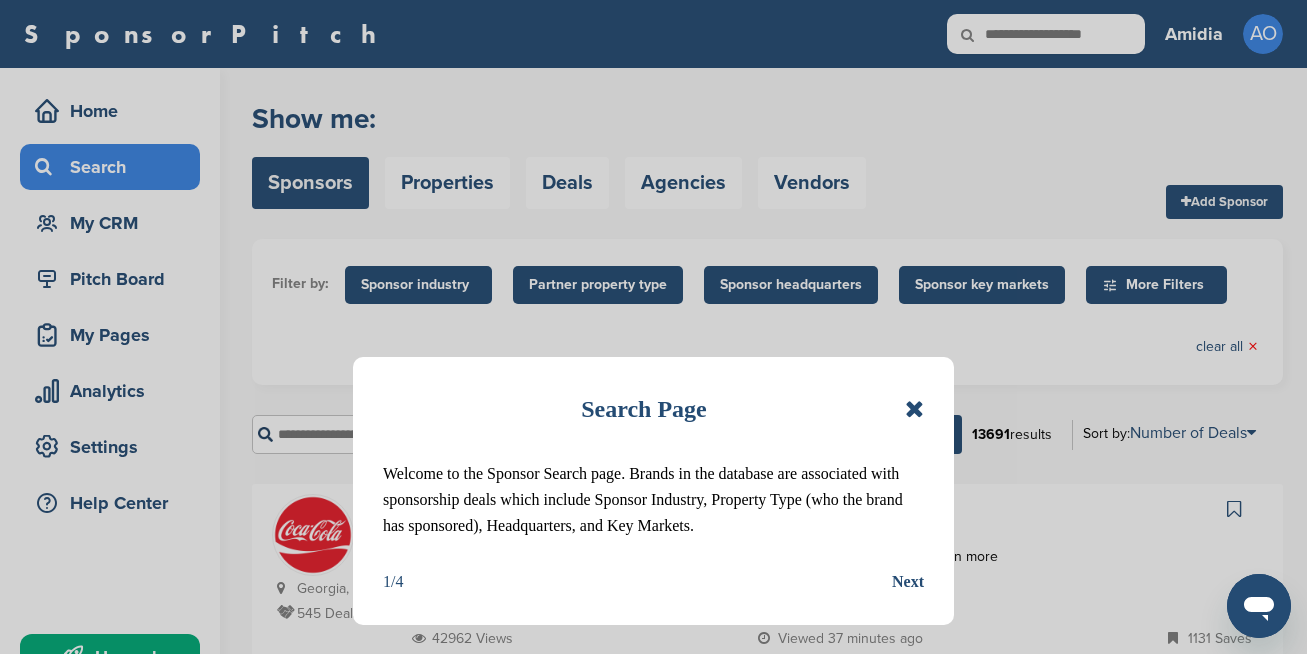click at bounding box center [914, 409] 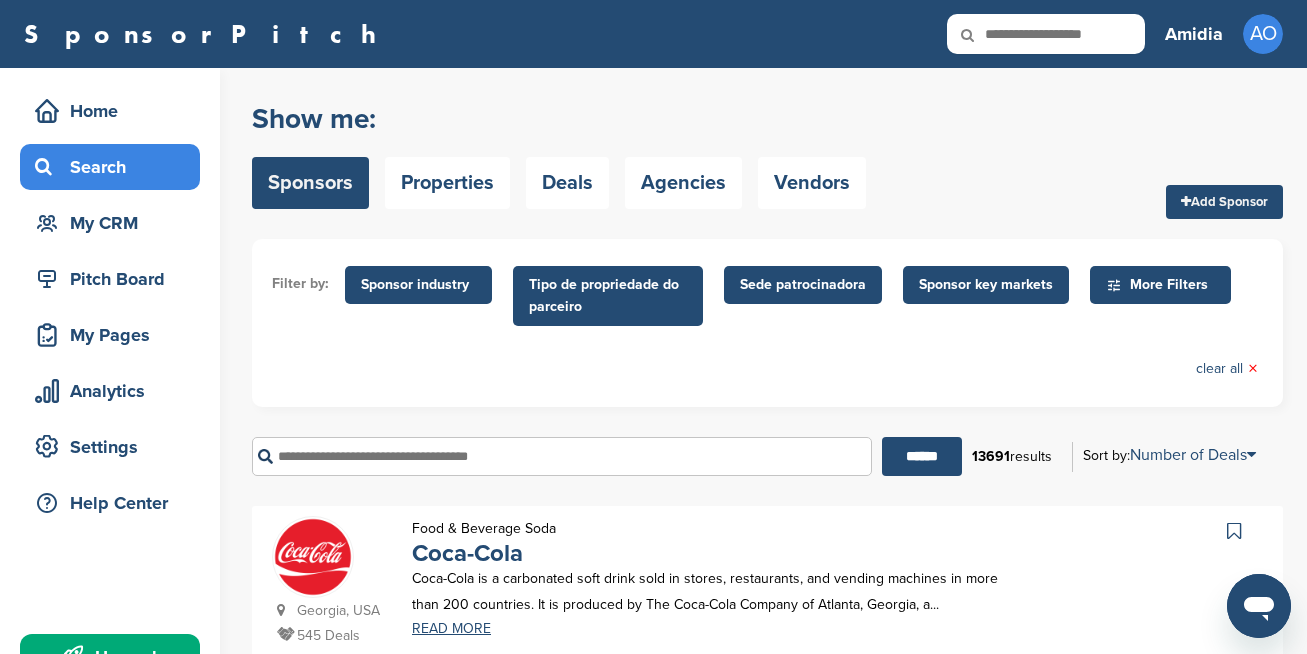scroll, scrollTop: 300, scrollLeft: 0, axis: vertical 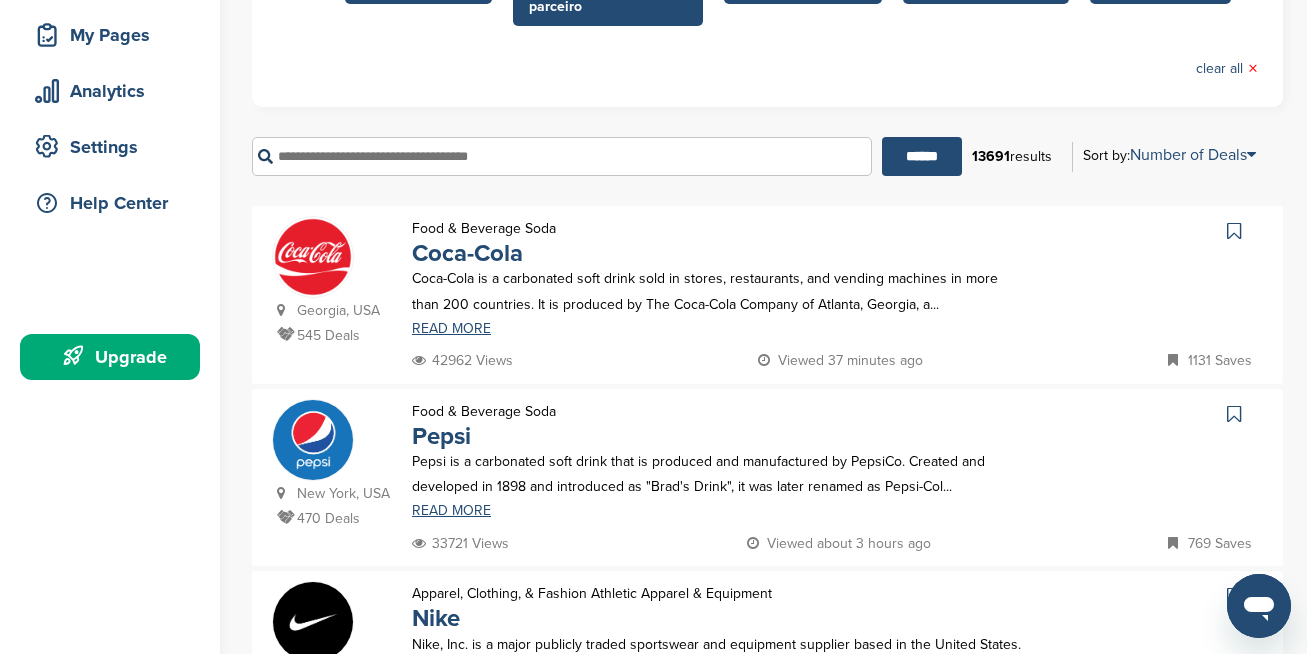 click on "Food & Beverage Soda
Coca-Cola
Coca-Cola is a carbonated soft drink sold in stores, restaurants, and vending machines in more than 200 countries. It is produced by The Coca-Cola Company of Atlanta, Georgia, a...
READ MORE" at bounding box center [718, 282] 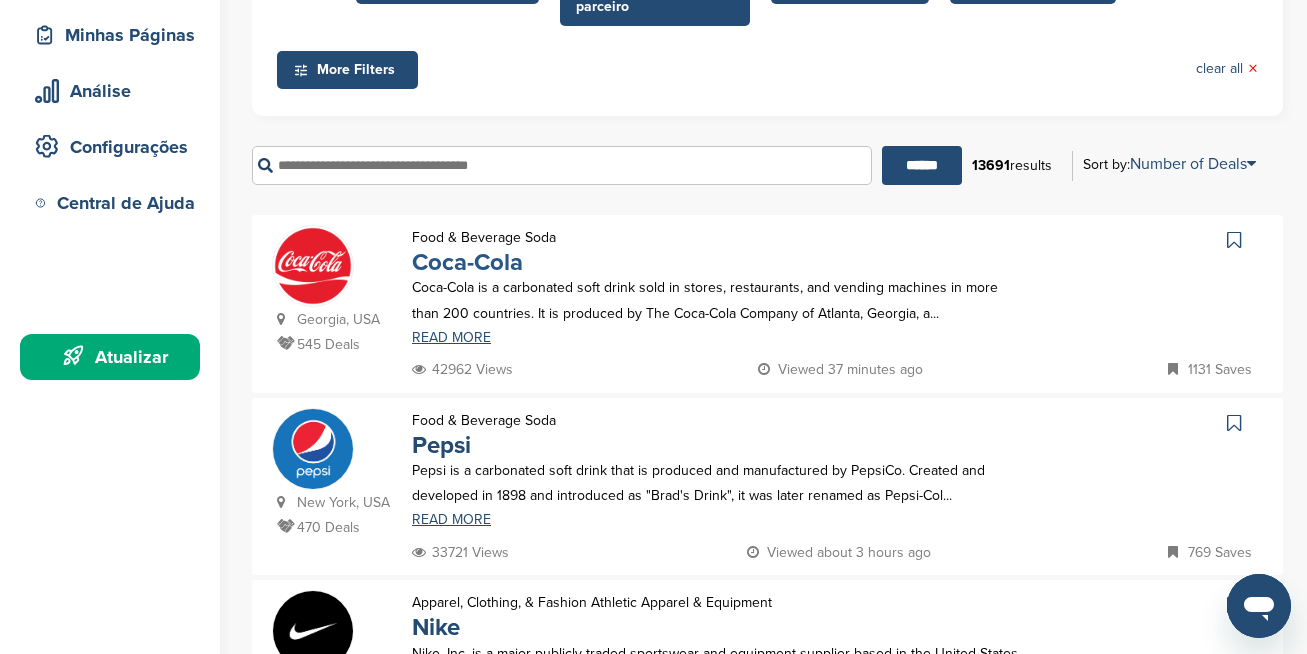 click on "Coca-Cola" at bounding box center (467, 262) 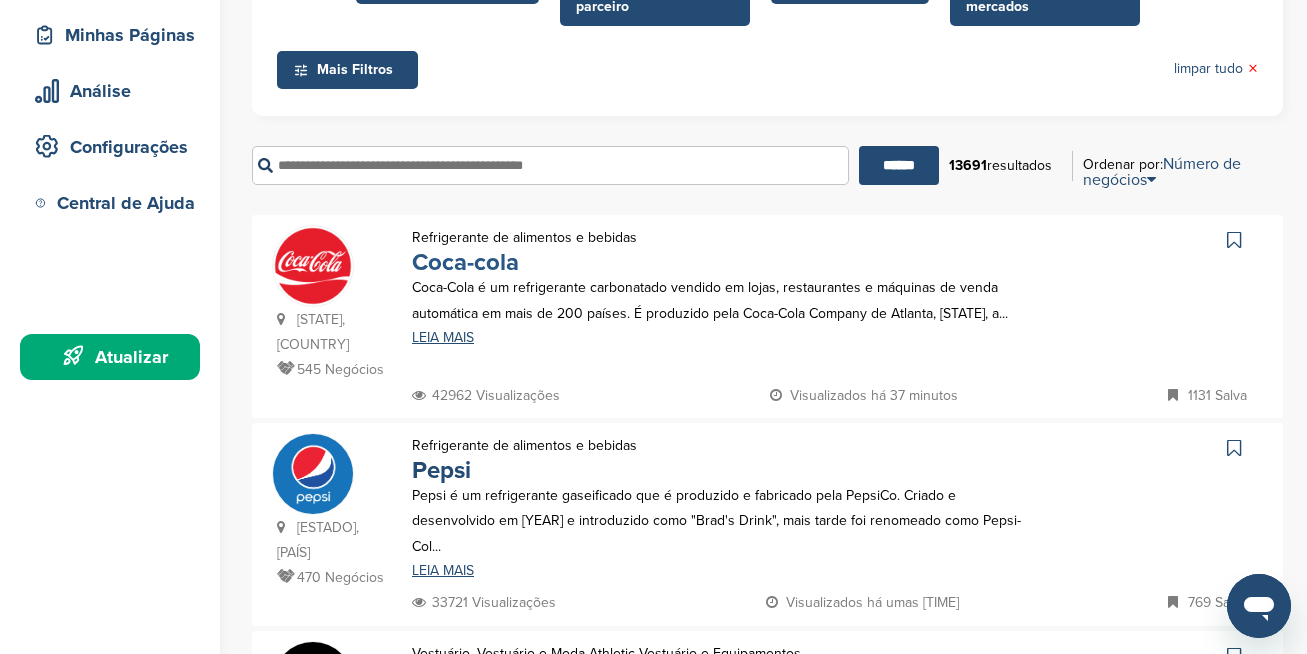 click on "Coca-cola" at bounding box center [465, 262] 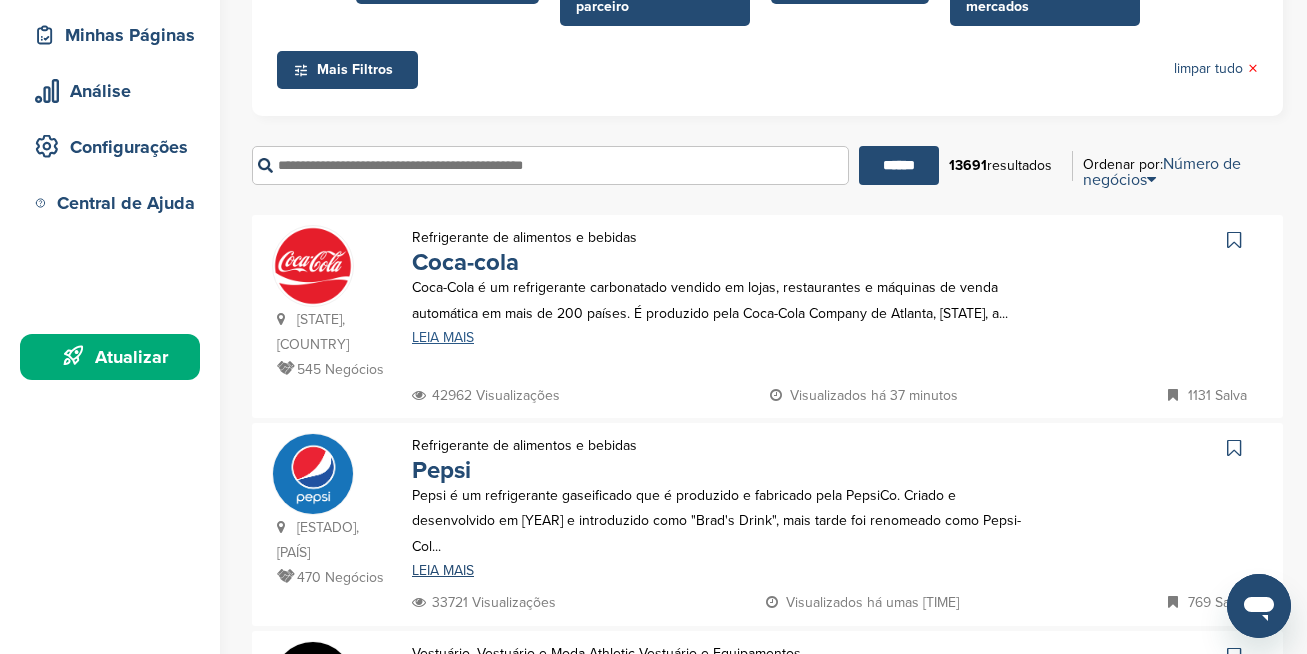 click on "LEIA MAIS" at bounding box center [718, 338] 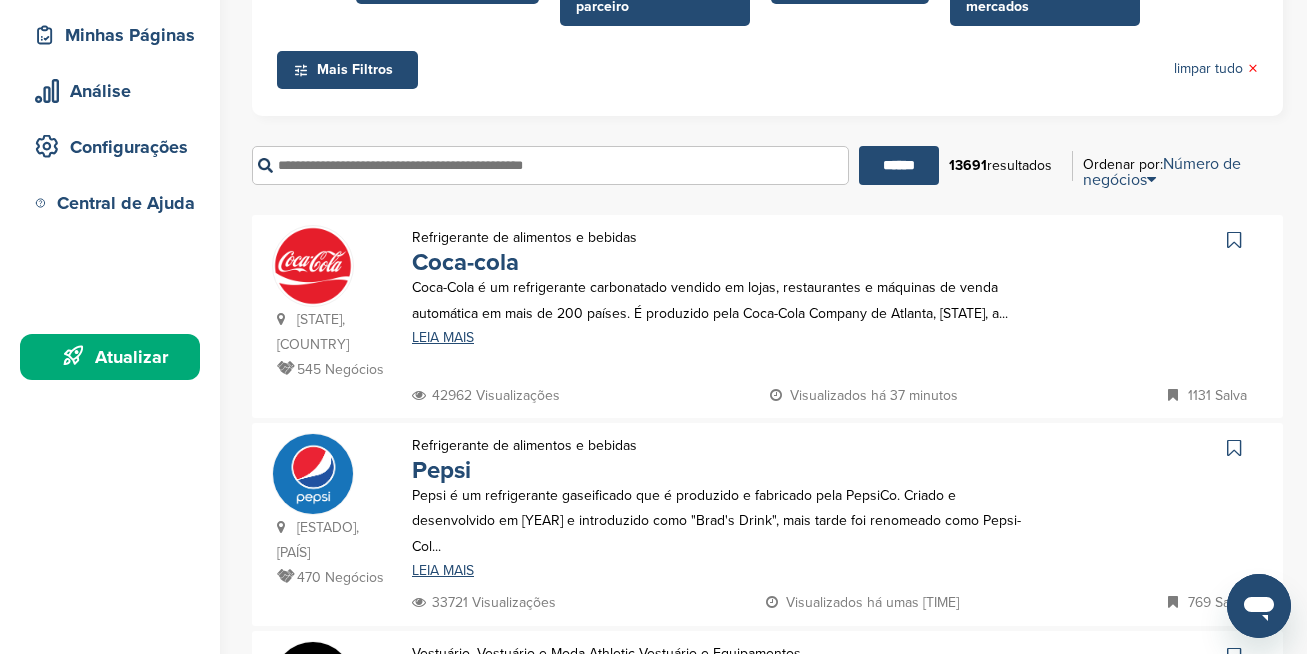 click at bounding box center (313, 266) 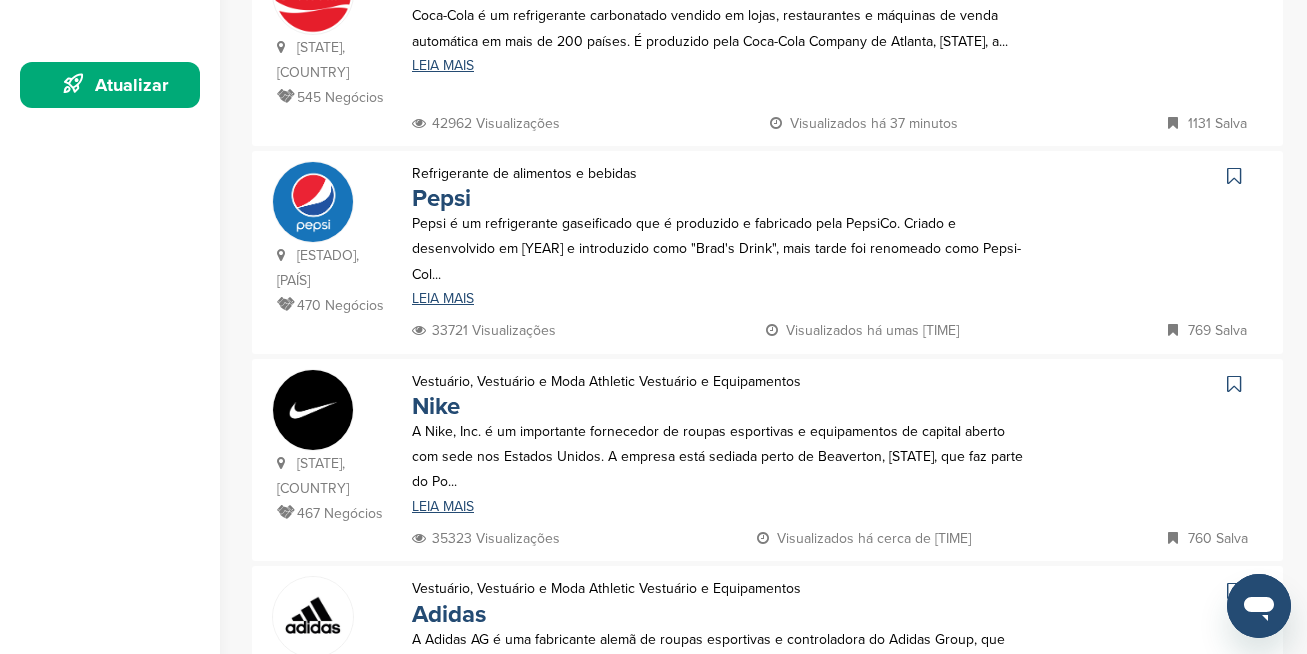 scroll, scrollTop: 600, scrollLeft: 0, axis: vertical 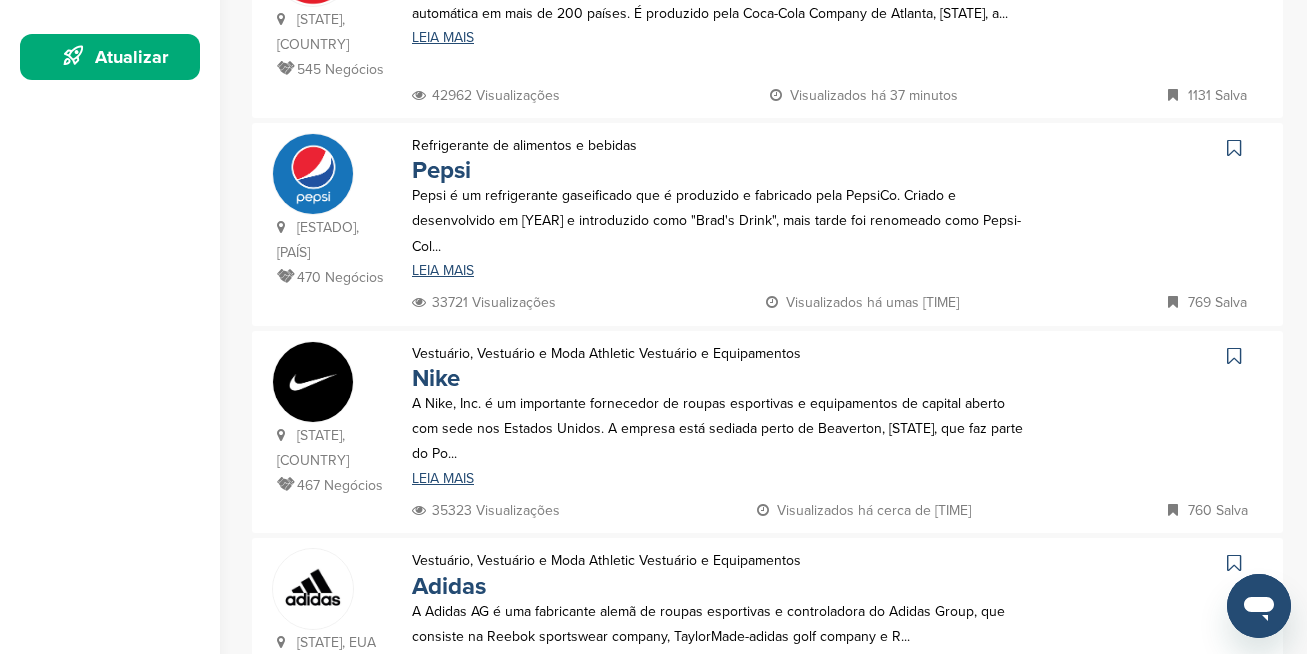 click at bounding box center [313, 174] 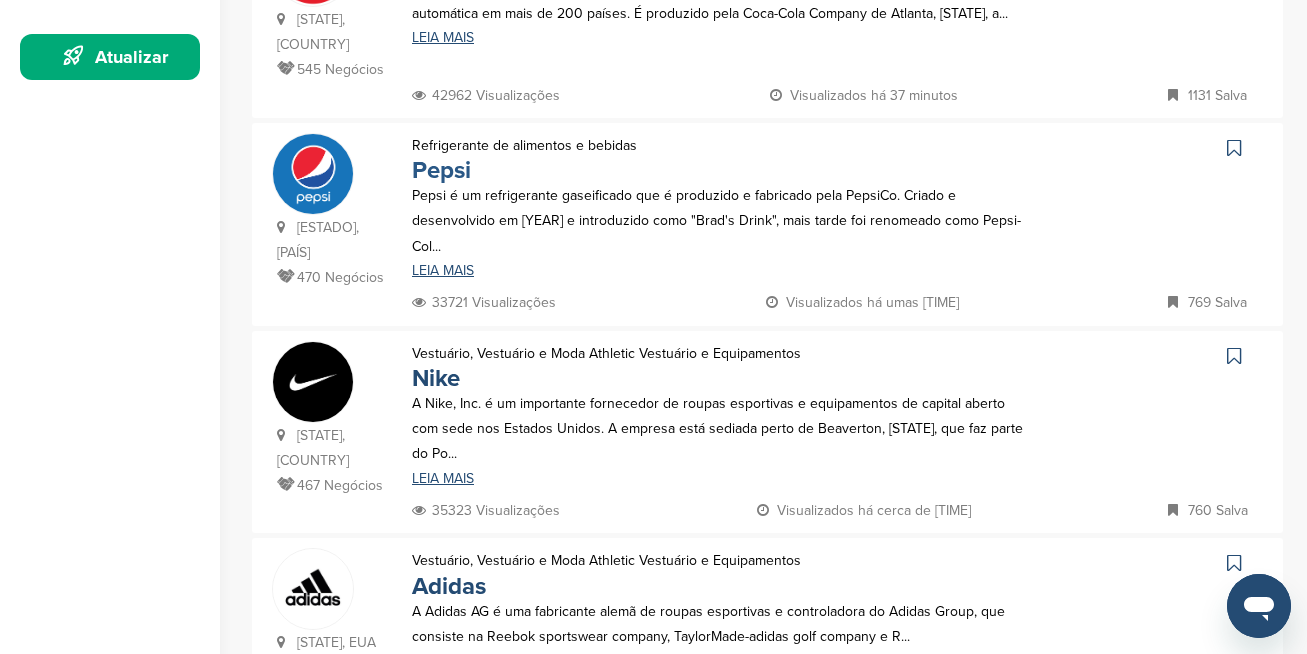 click on "Pepsi" at bounding box center (441, 170) 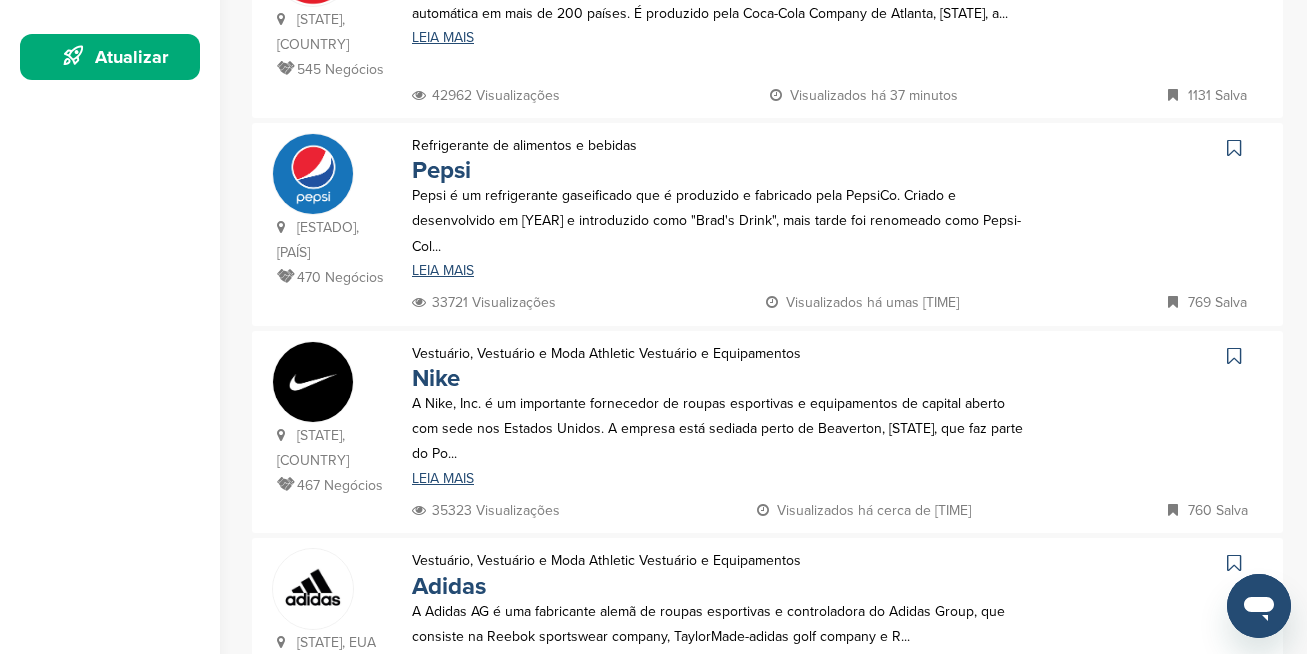 scroll, scrollTop: 300, scrollLeft: 0, axis: vertical 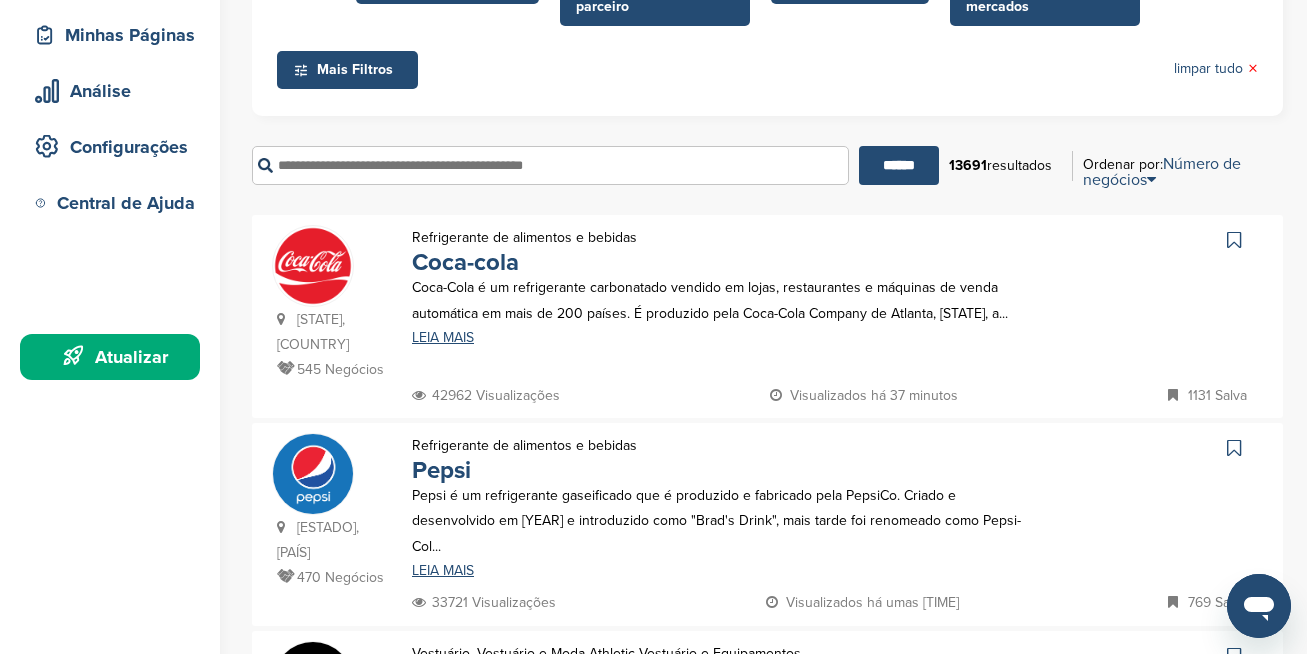 click on "Refrigerante de alimentos e bebidas
Coca-cola
Coca-Cola é um refrigerante carbonatado vendido em lojas, restaurantes e máquinas de venda automática em mais de 200 países. É produzido pela Coca-Cola Company de Atlanta, Geórgia, a...
LEIA MAIS" at bounding box center (718, 304) 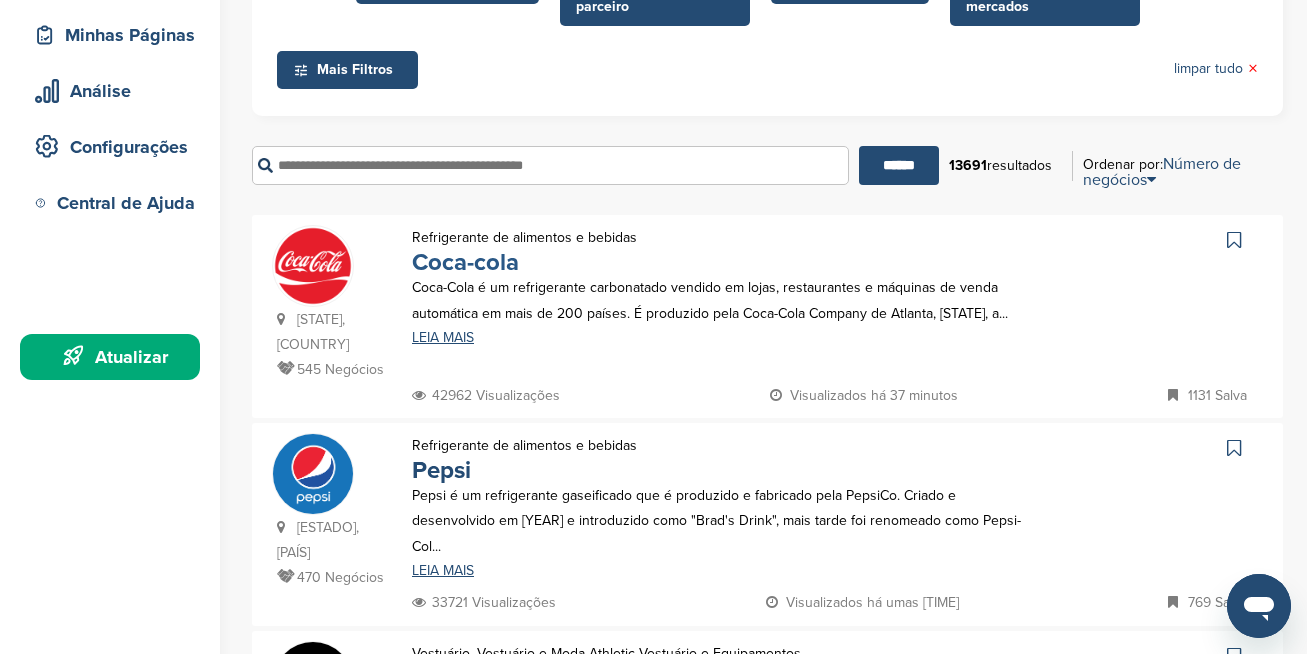 click on "Coca-cola" at bounding box center (465, 262) 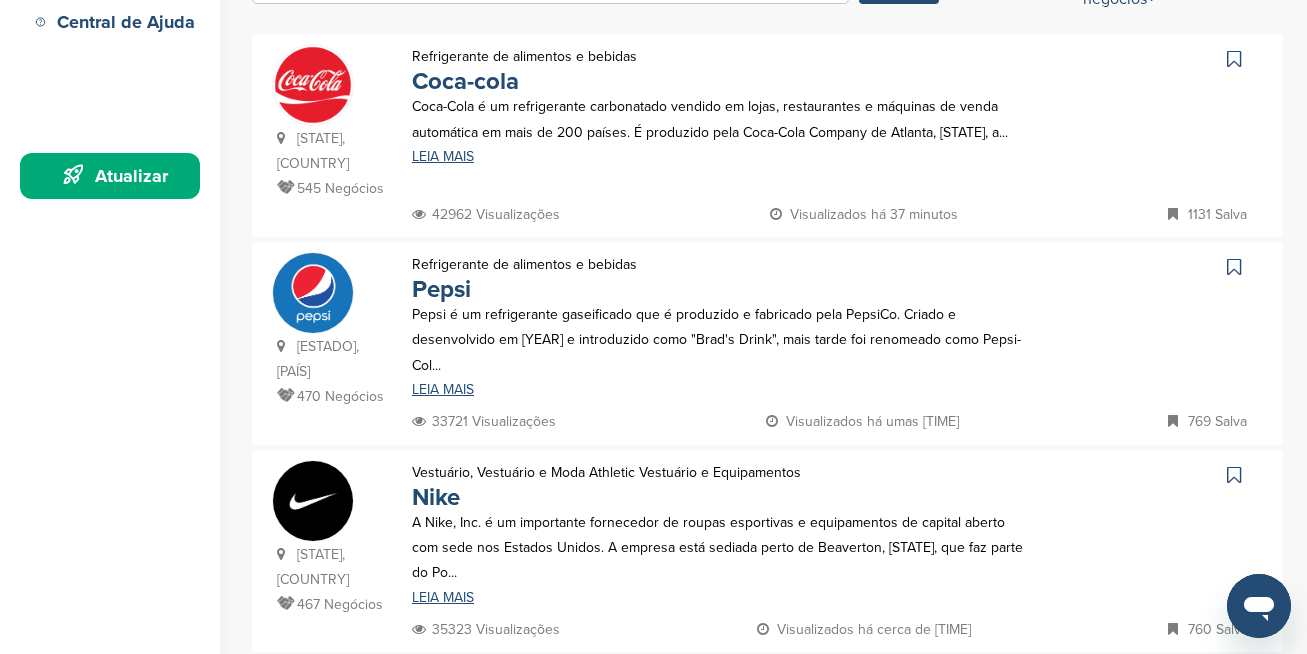 scroll, scrollTop: 600, scrollLeft: 0, axis: vertical 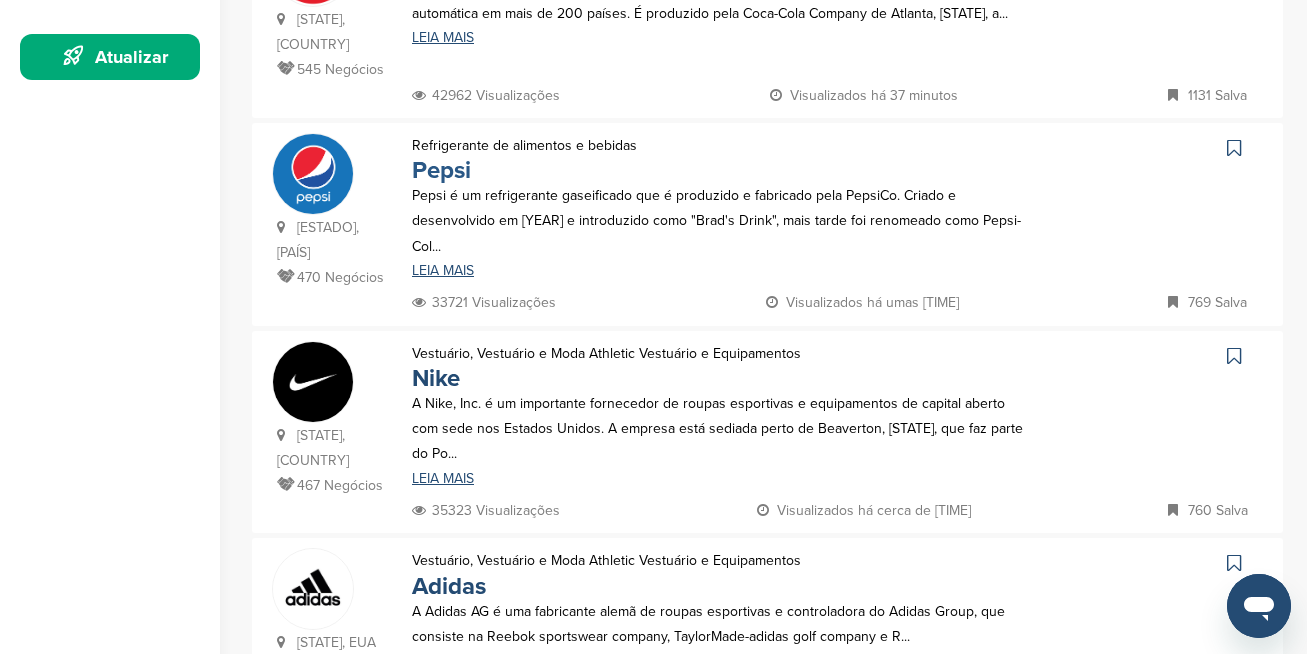 click on "Pepsi" at bounding box center [441, 170] 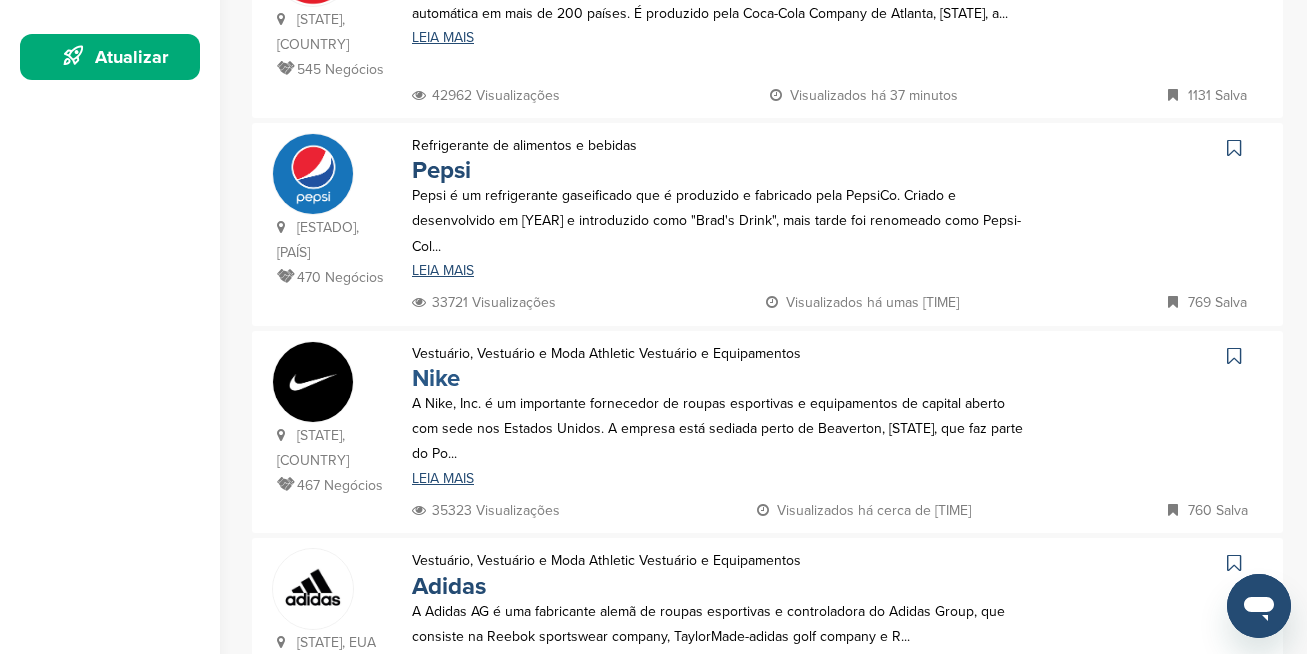 click on "Nike" at bounding box center (436, 378) 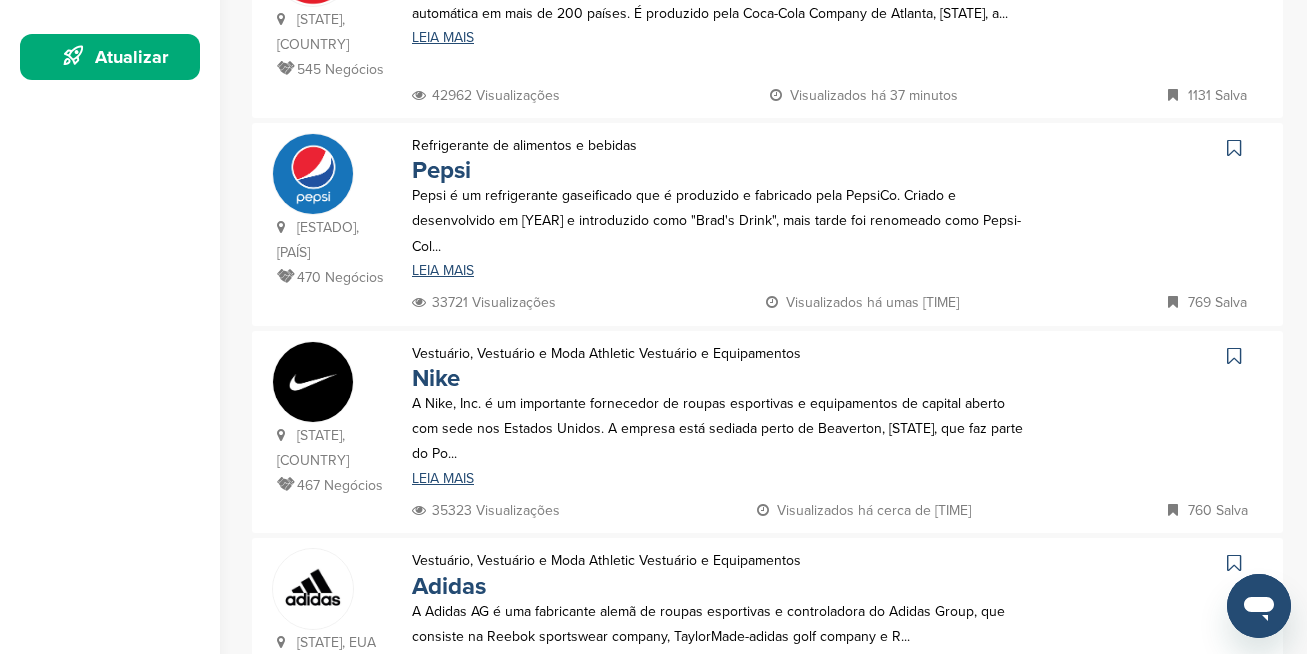 click on "A Adidas AG é uma fabricante alemã de roupas esportivas e controladora do Adidas Group, que consiste na Reebok sportswear company, TaylorMade-adidas golf company e R..." at bounding box center [718, 624] 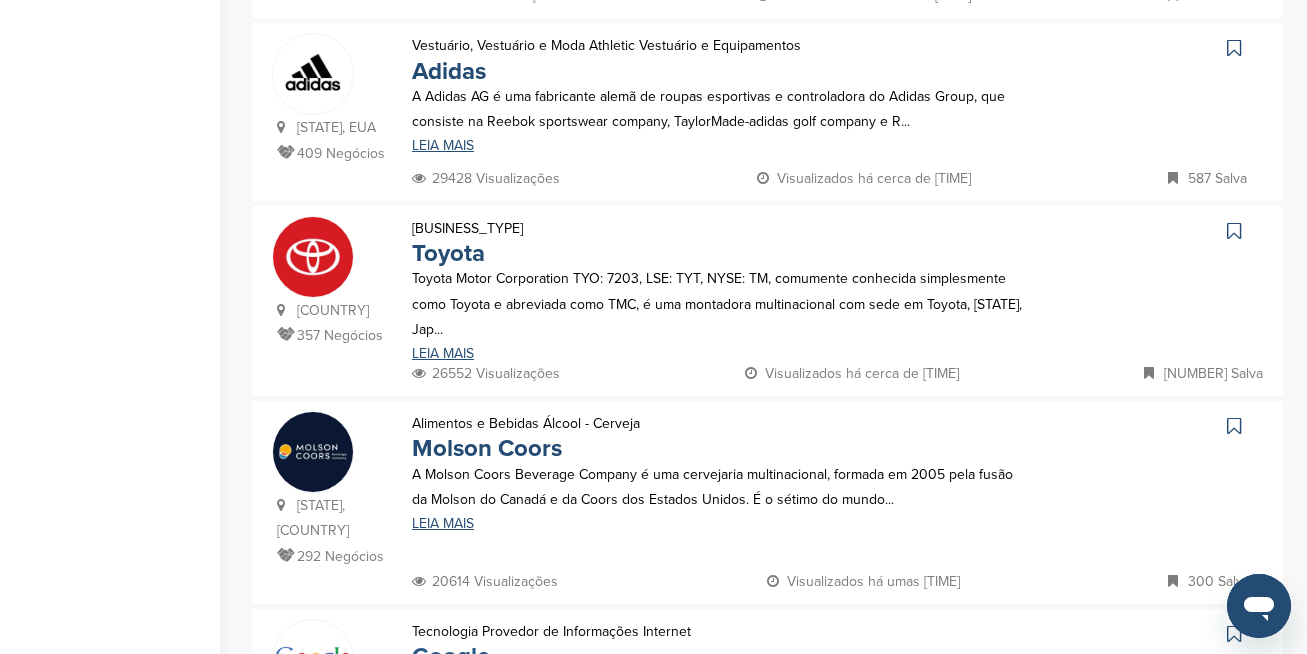 scroll, scrollTop: 1200, scrollLeft: 0, axis: vertical 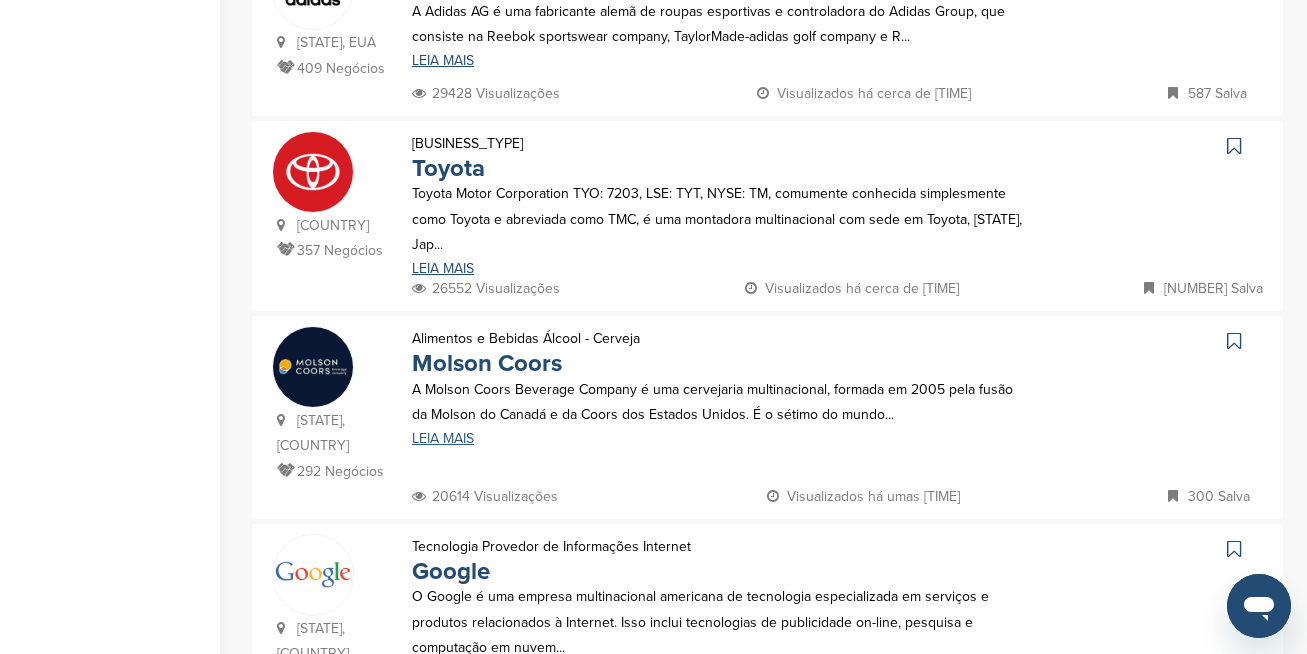click on "LEIA MAIS" at bounding box center [718, 439] 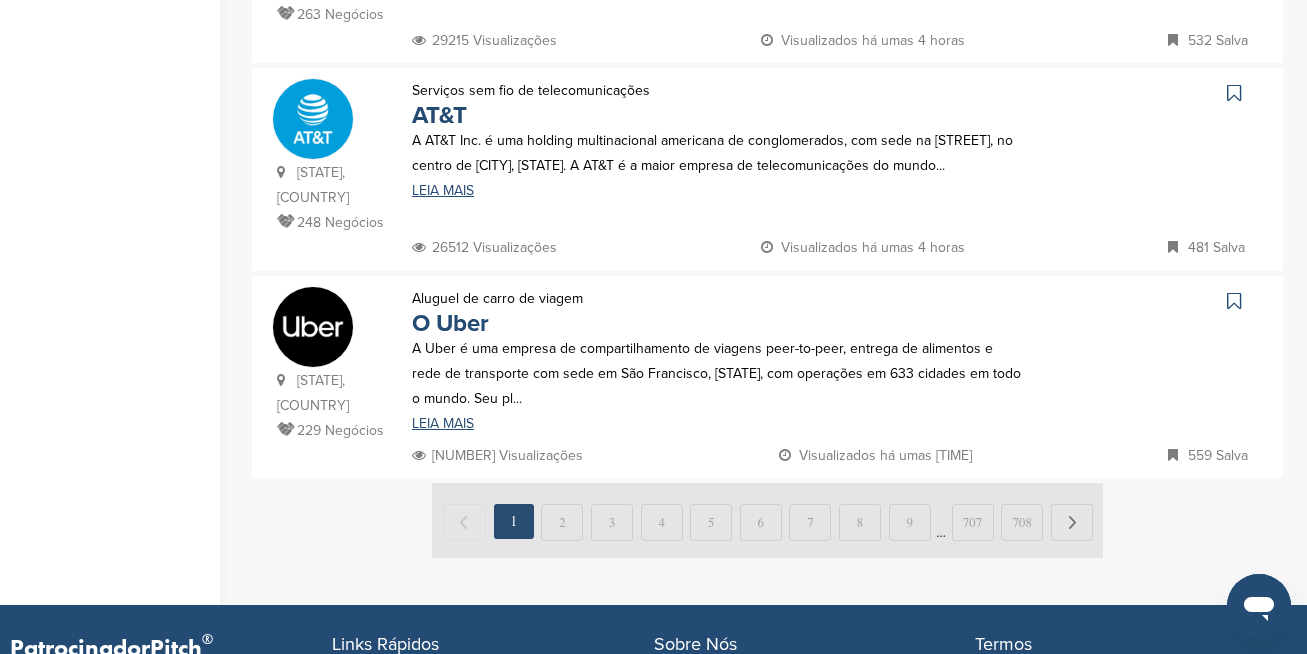 scroll, scrollTop: 2100, scrollLeft: 0, axis: vertical 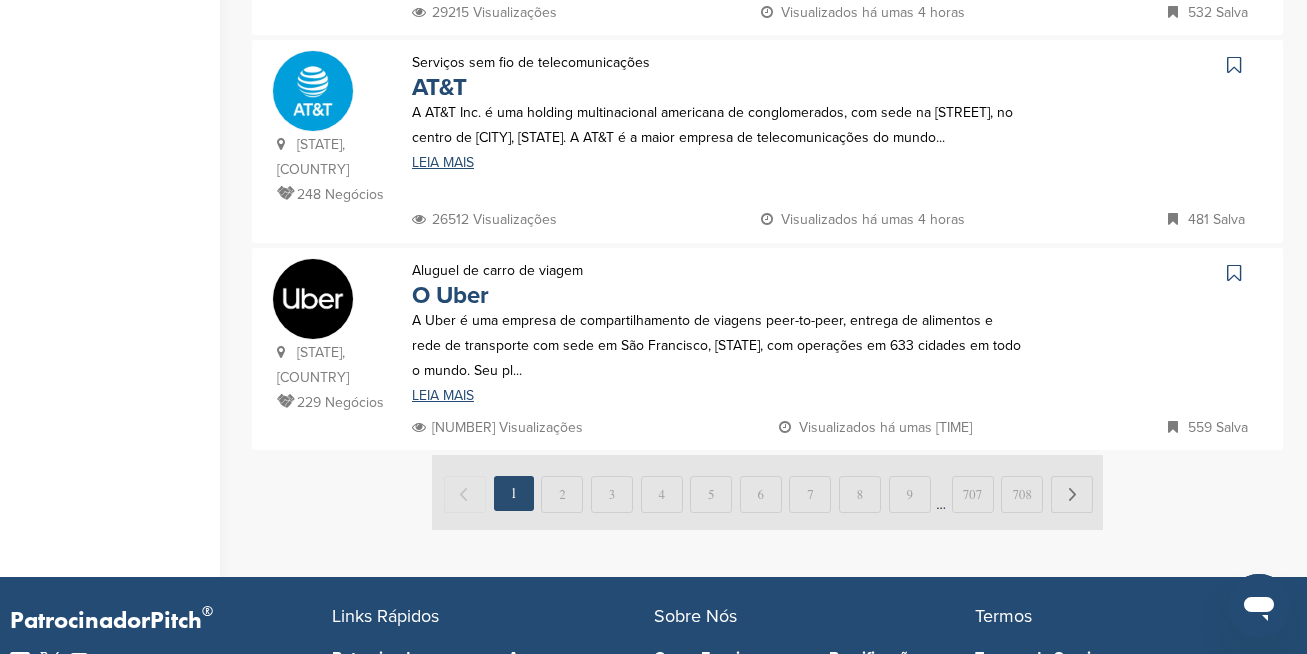 click at bounding box center (767, 492) 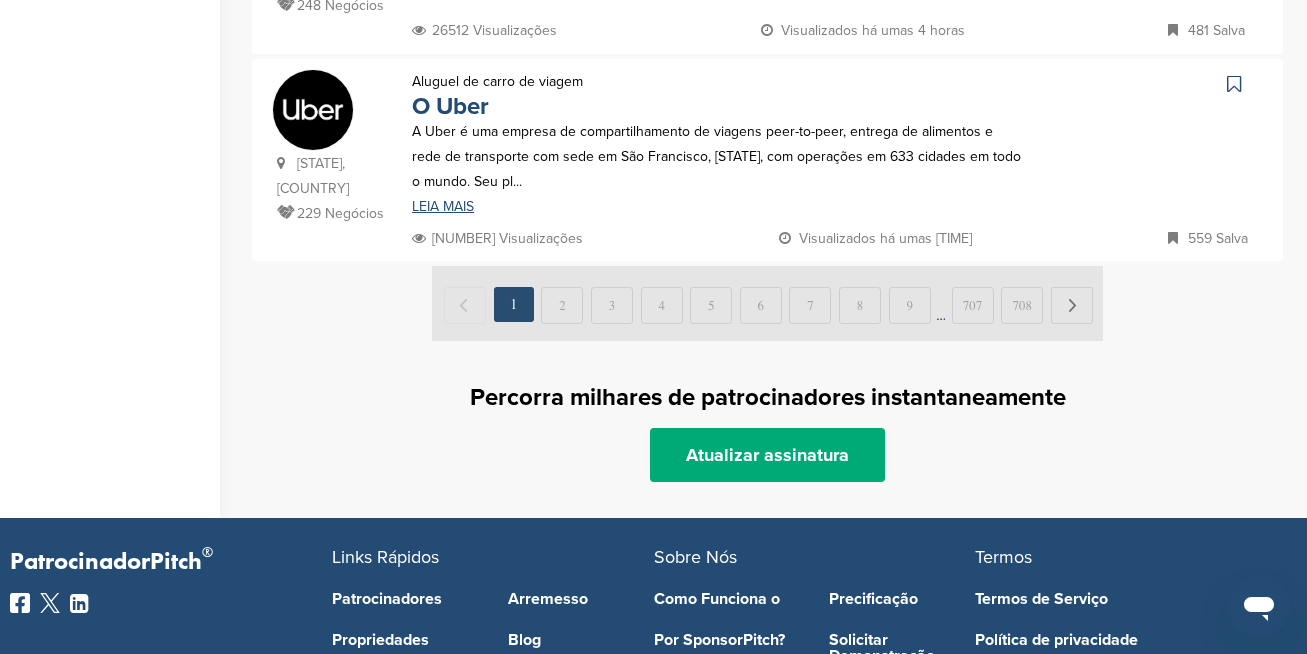 scroll, scrollTop: 2260, scrollLeft: 0, axis: vertical 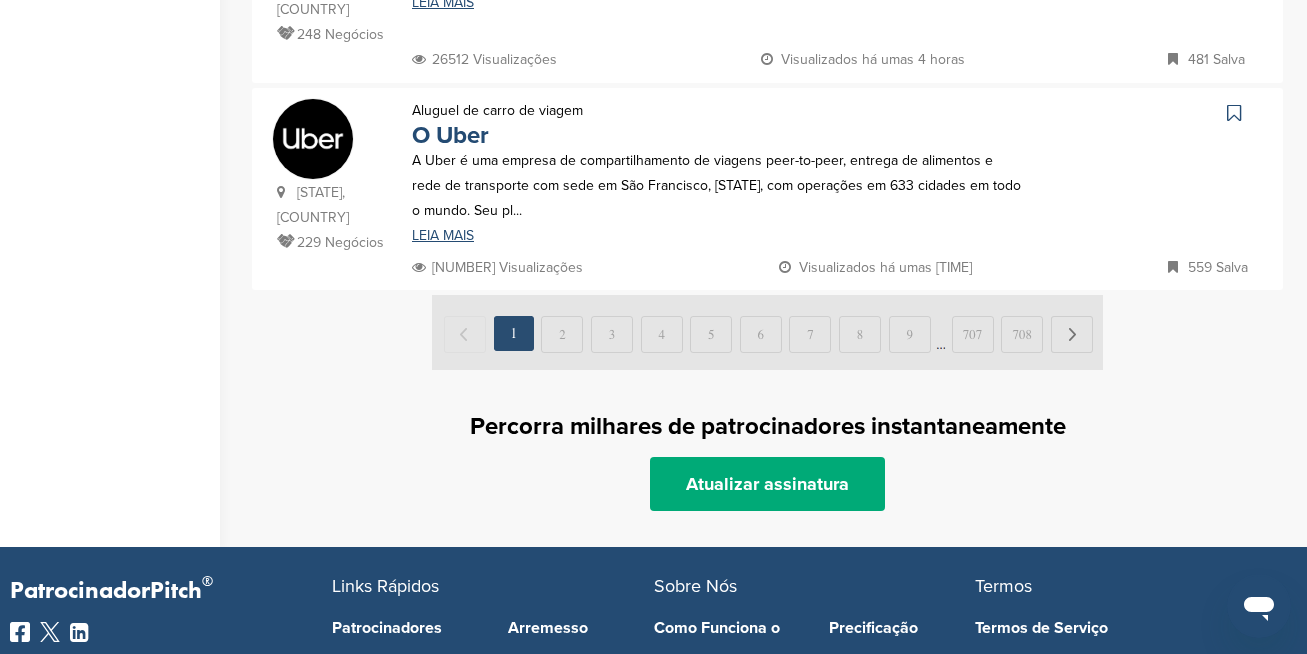 click at bounding box center [767, 332] 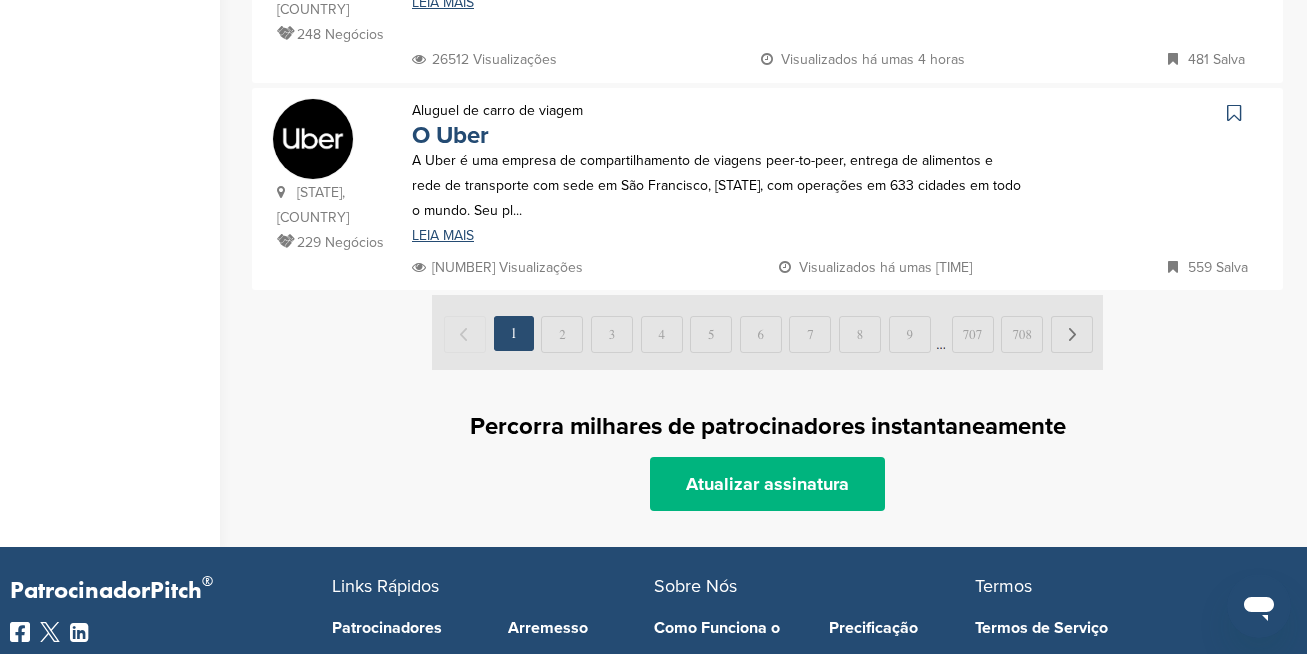 click on "Atualizar assinatura" at bounding box center [767, 484] 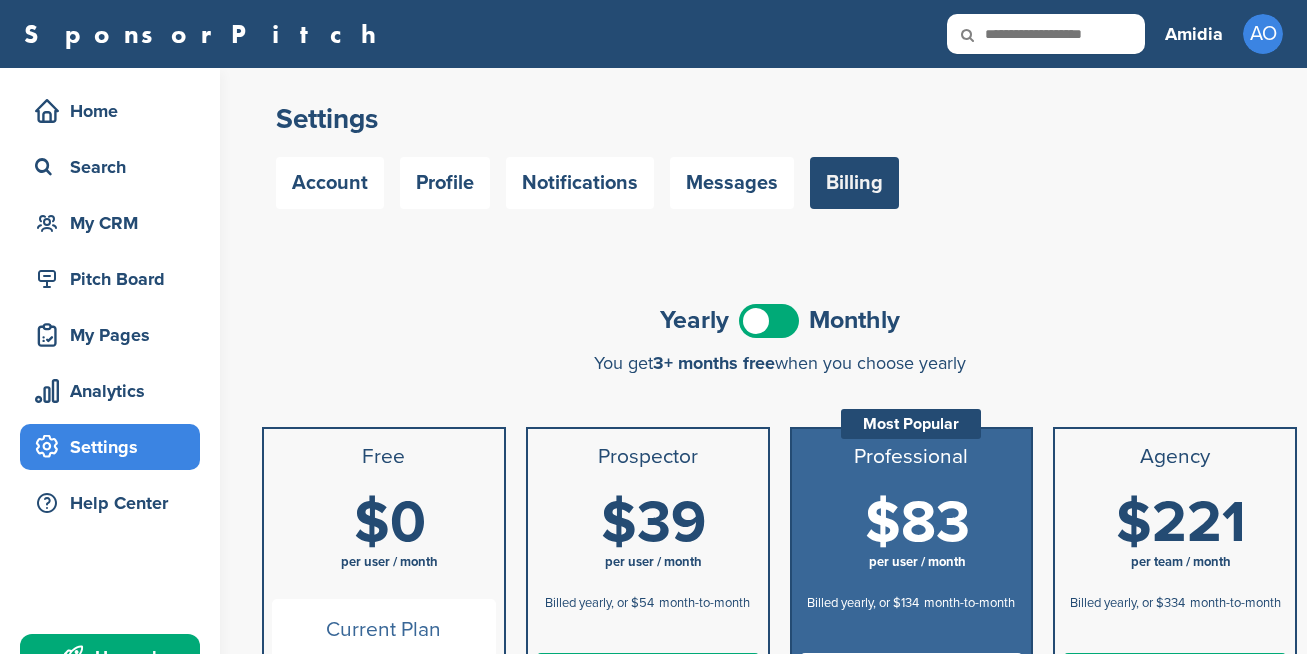 scroll, scrollTop: 0, scrollLeft: 0, axis: both 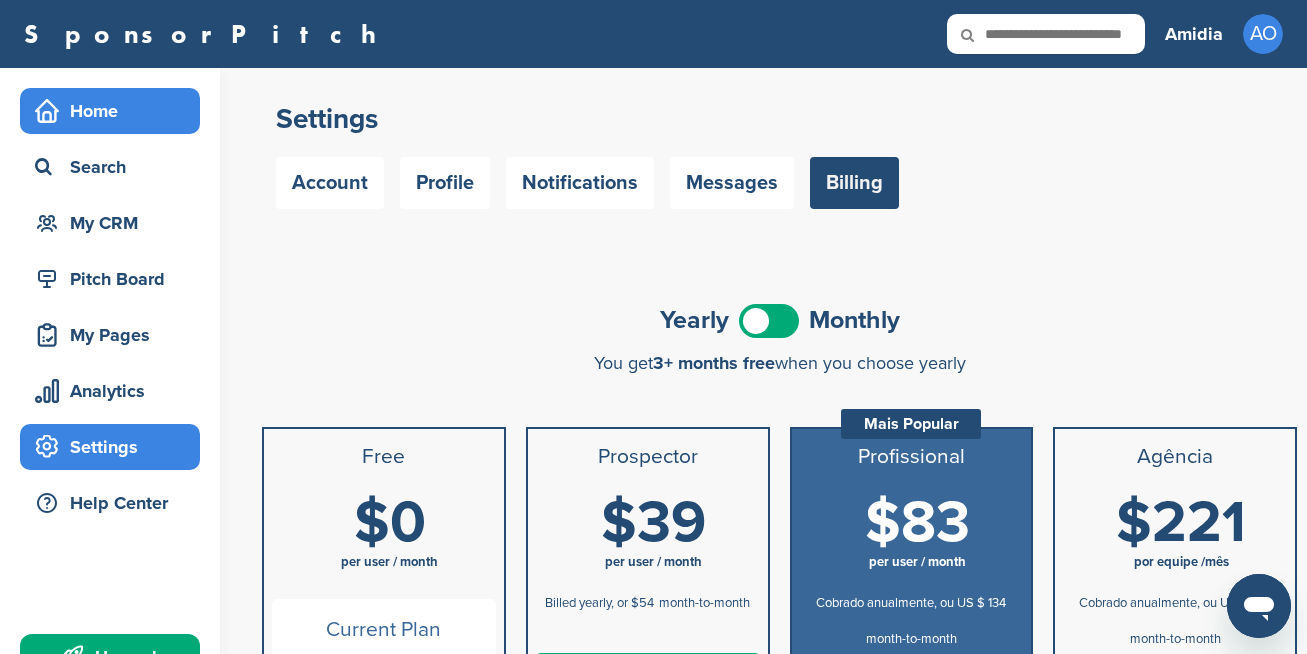 click on "Home" at bounding box center [115, 111] 